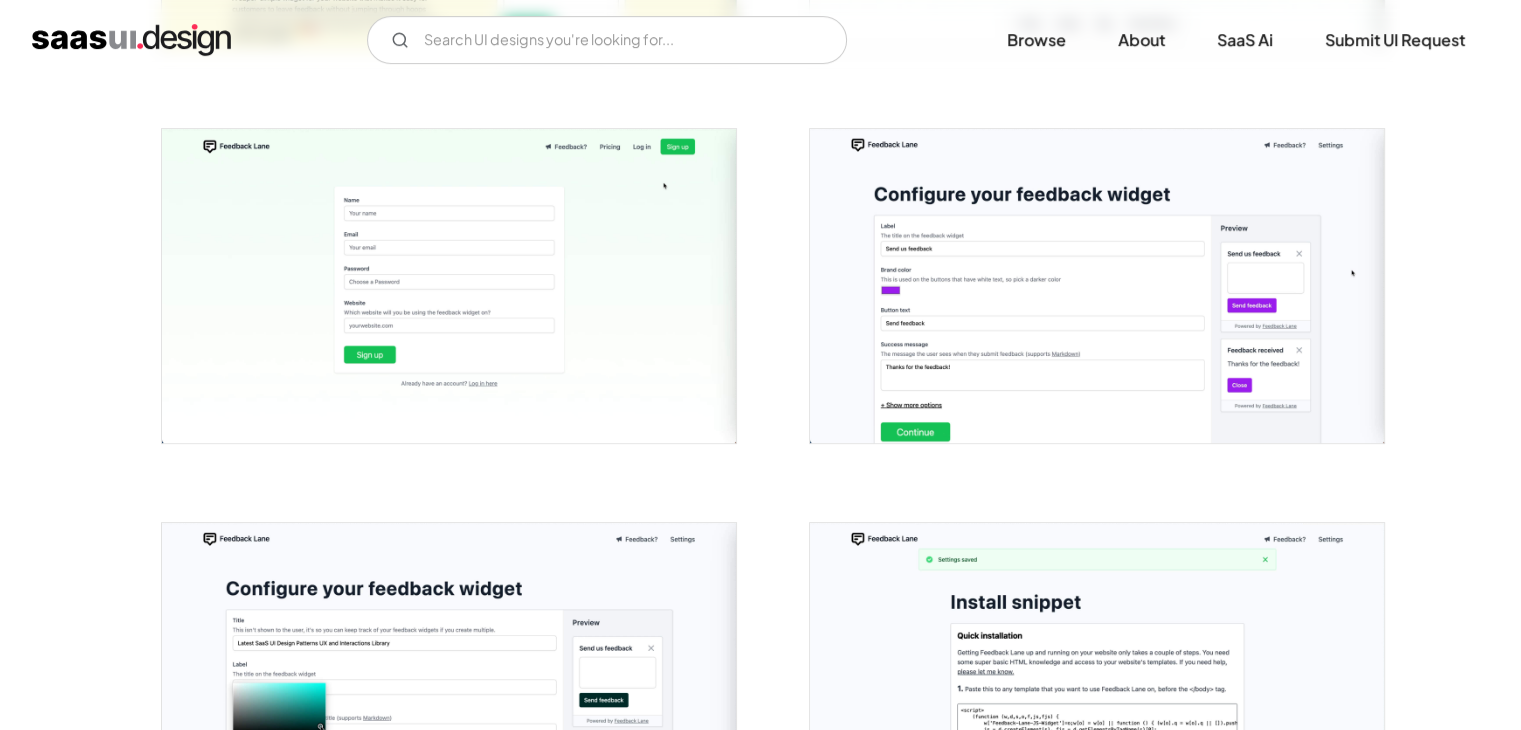 scroll, scrollTop: 700, scrollLeft: 0, axis: vertical 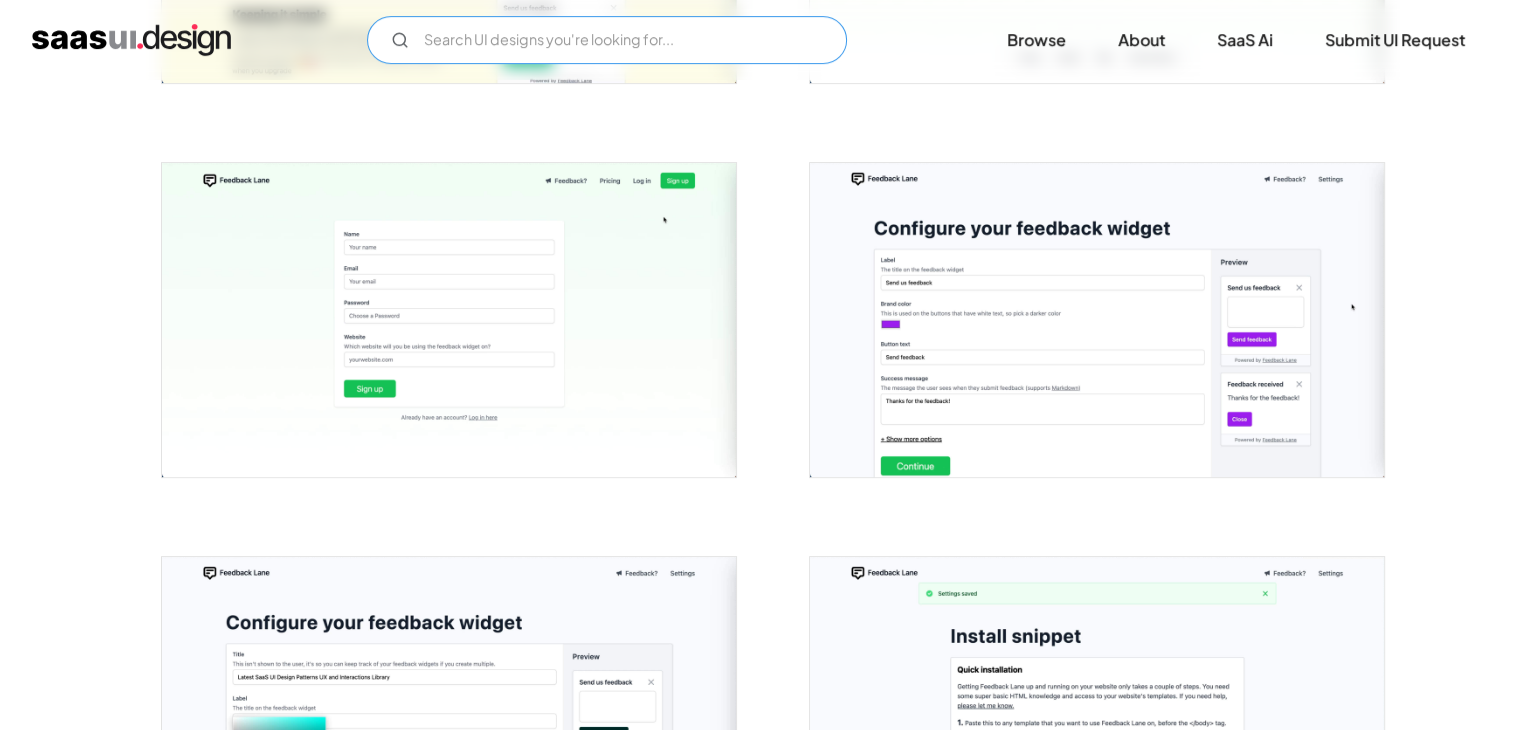 click at bounding box center (607, 40) 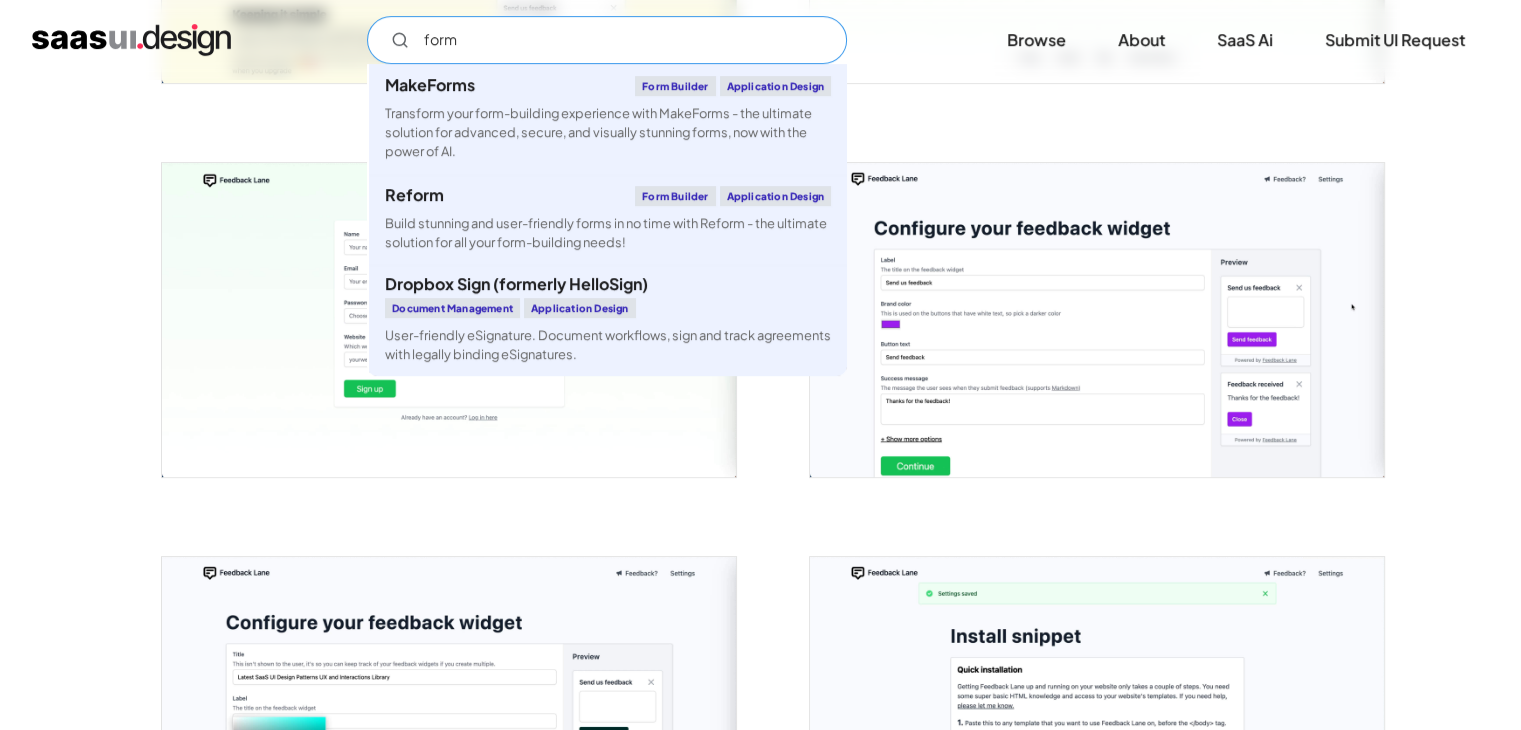 type on "form" 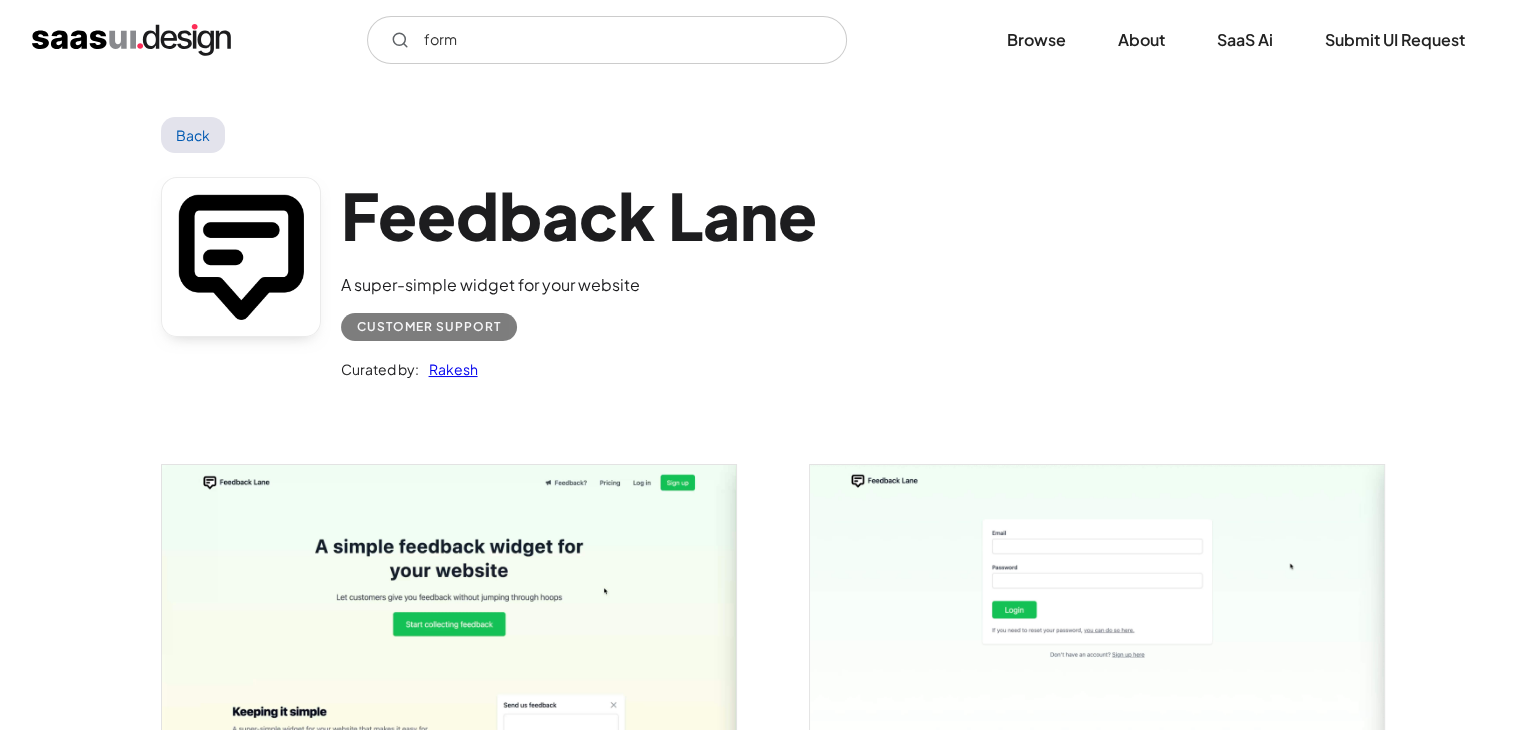 scroll, scrollTop: 0, scrollLeft: 0, axis: both 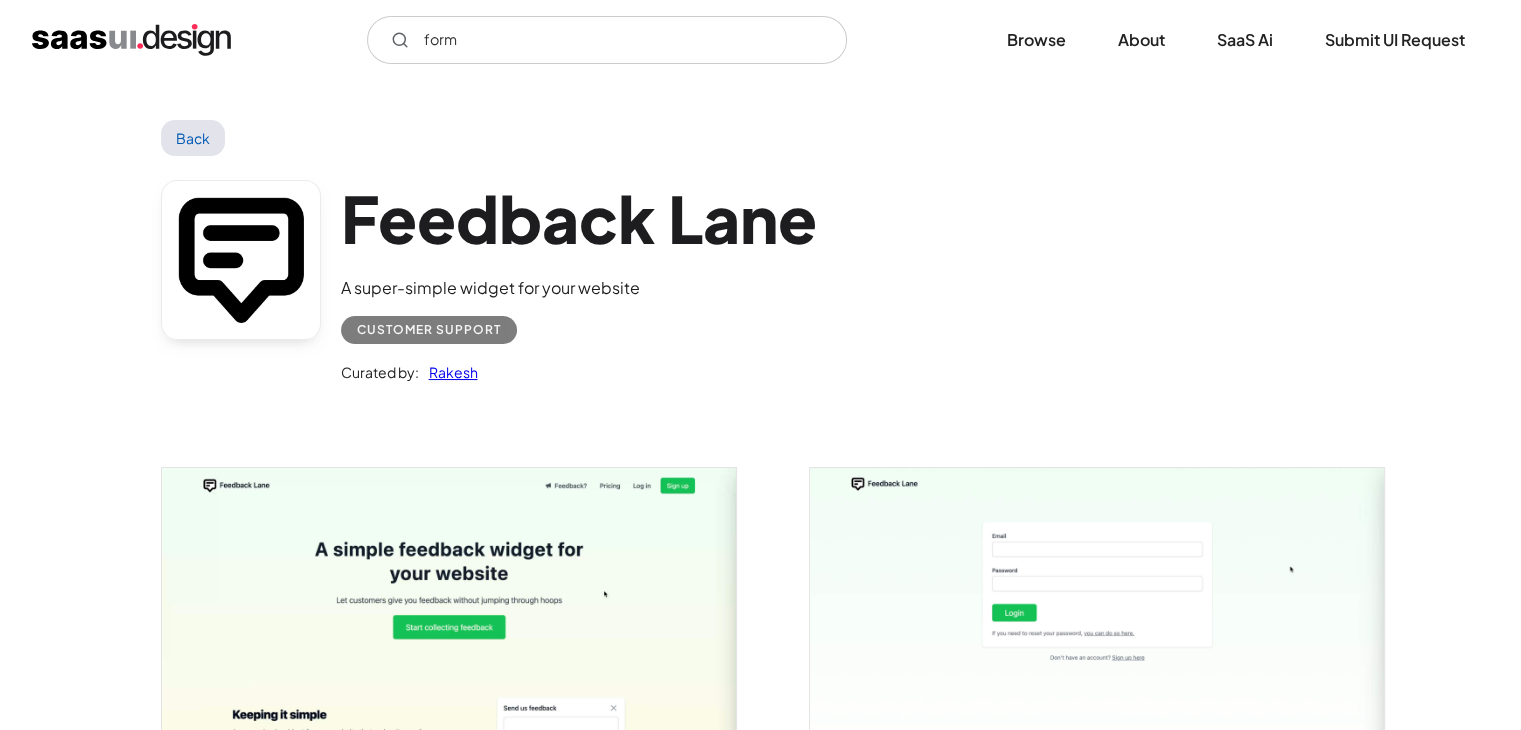 click on "Back" at bounding box center [193, 138] 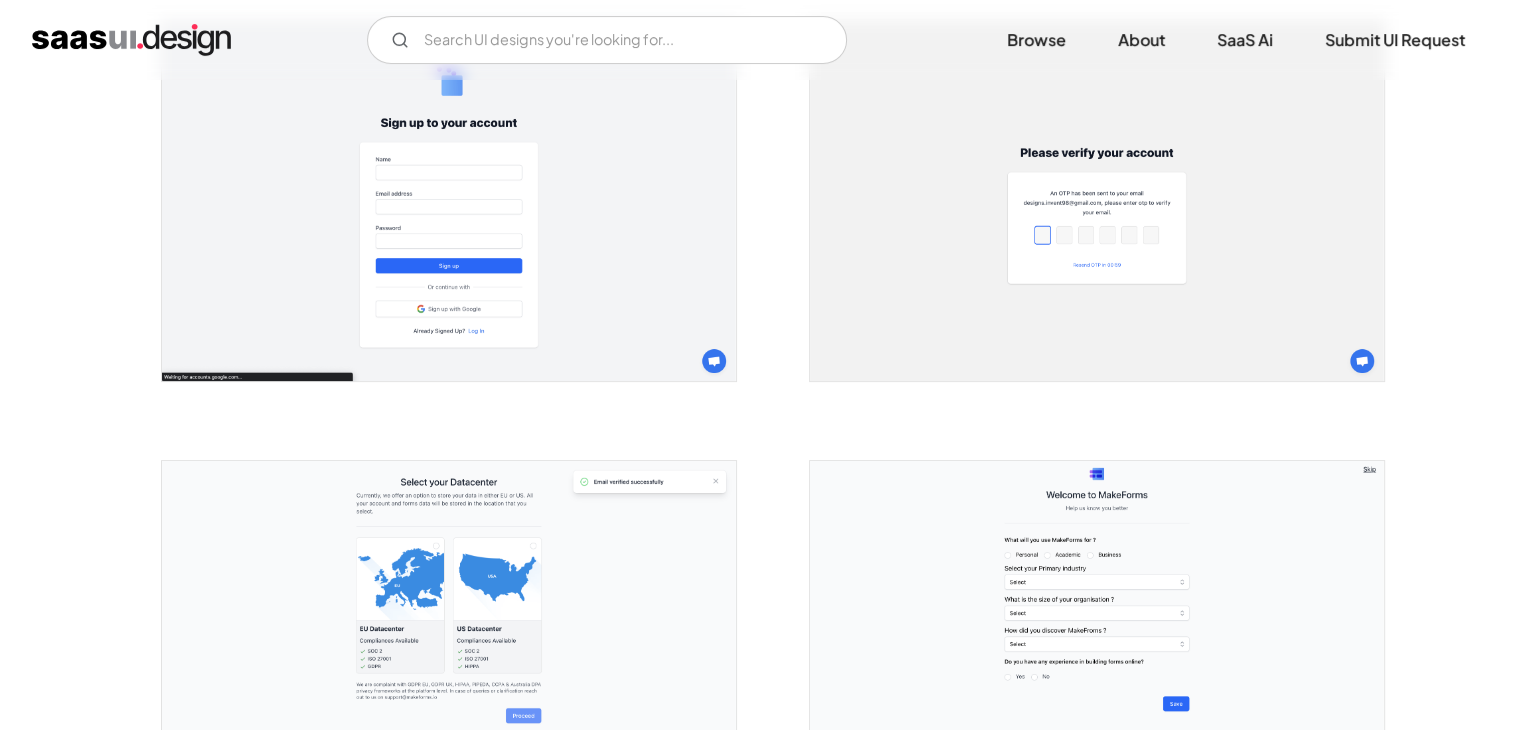 scroll, scrollTop: 267, scrollLeft: 0, axis: vertical 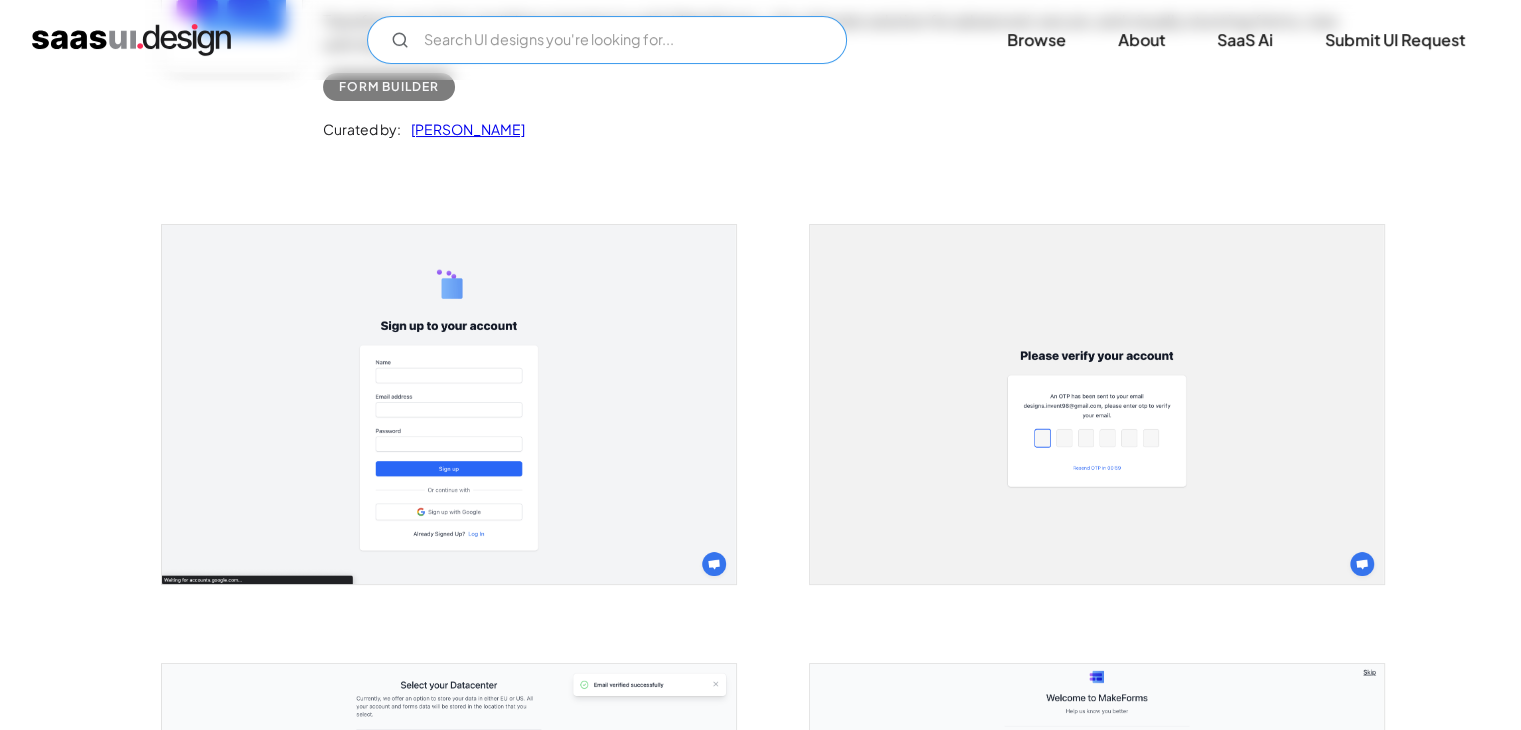 click at bounding box center (607, 40) 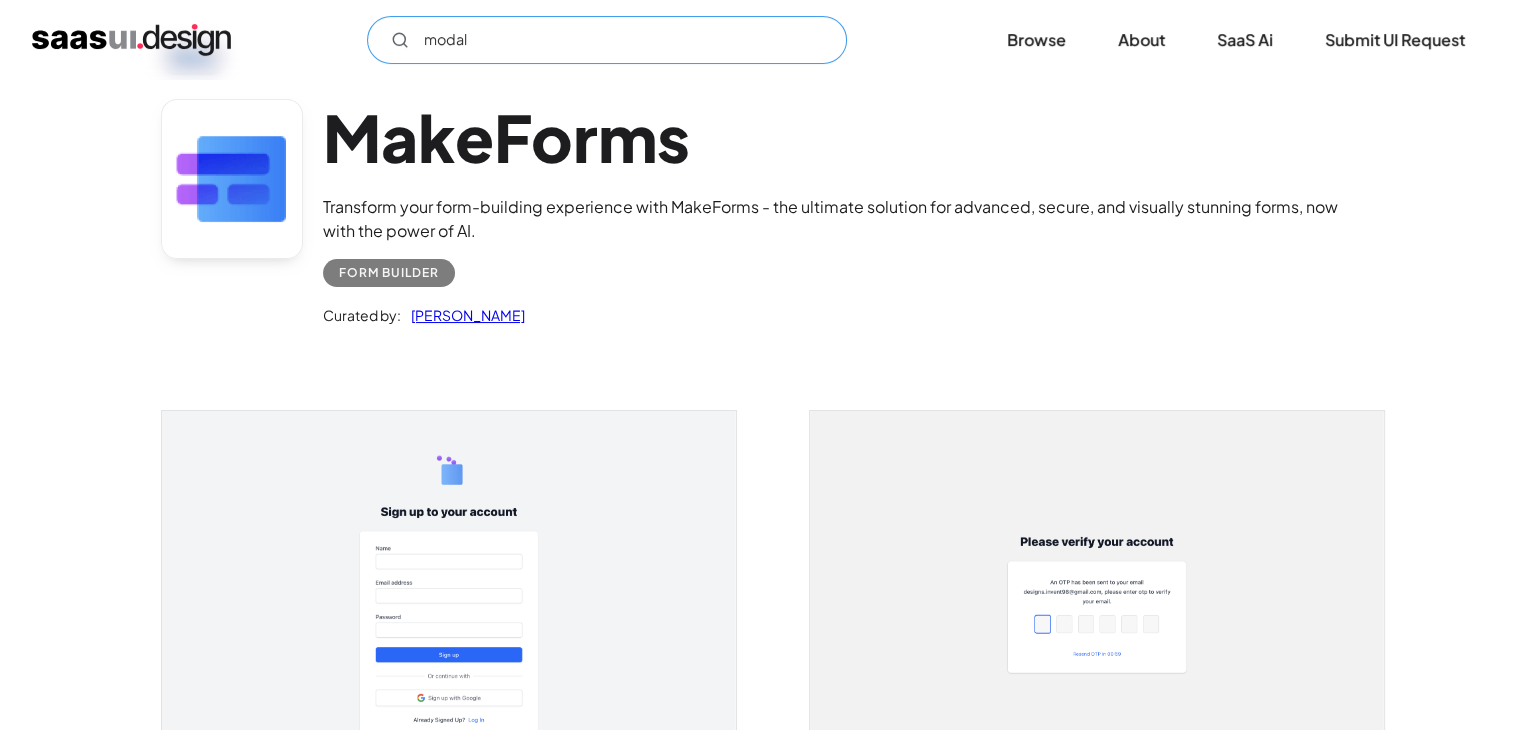 scroll, scrollTop: 0, scrollLeft: 0, axis: both 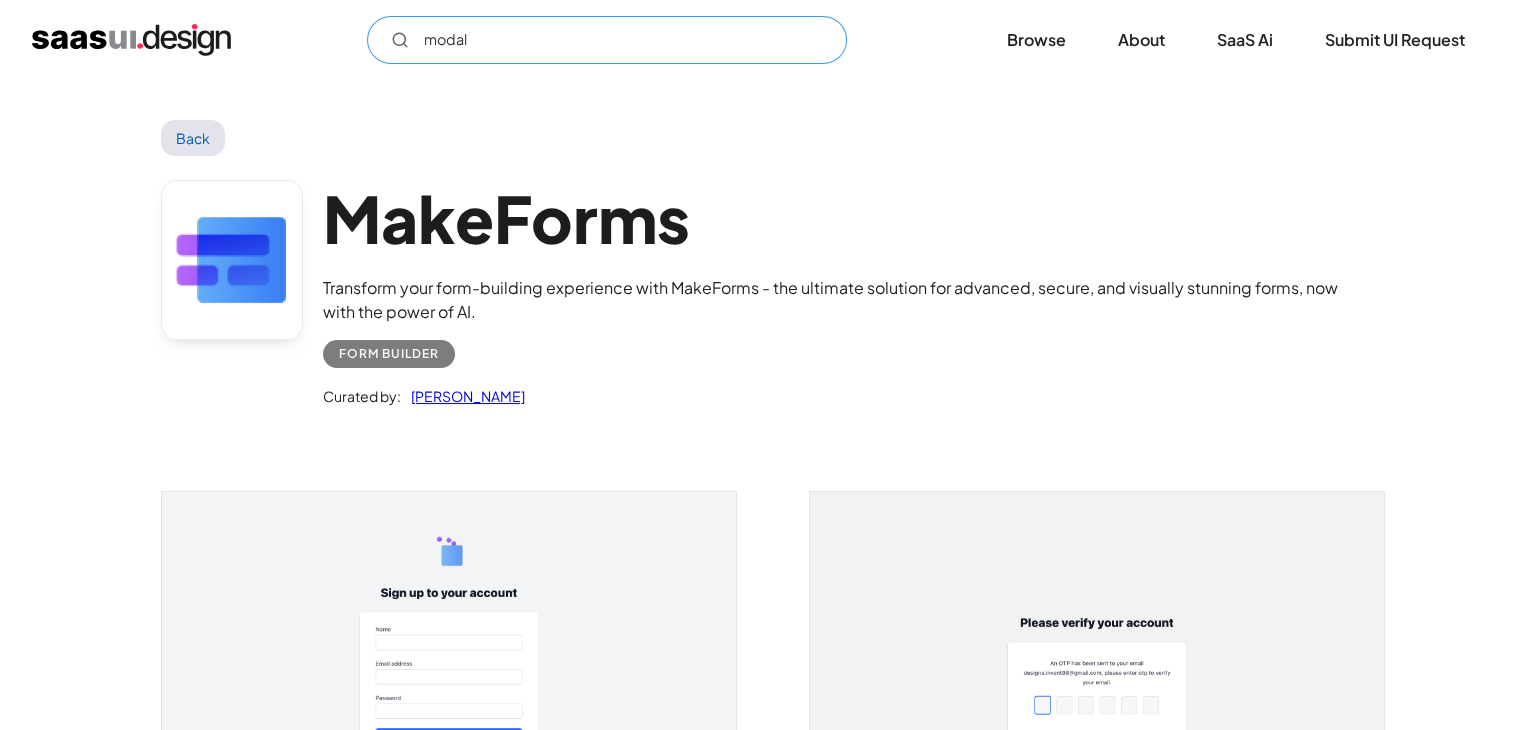 type on "modal" 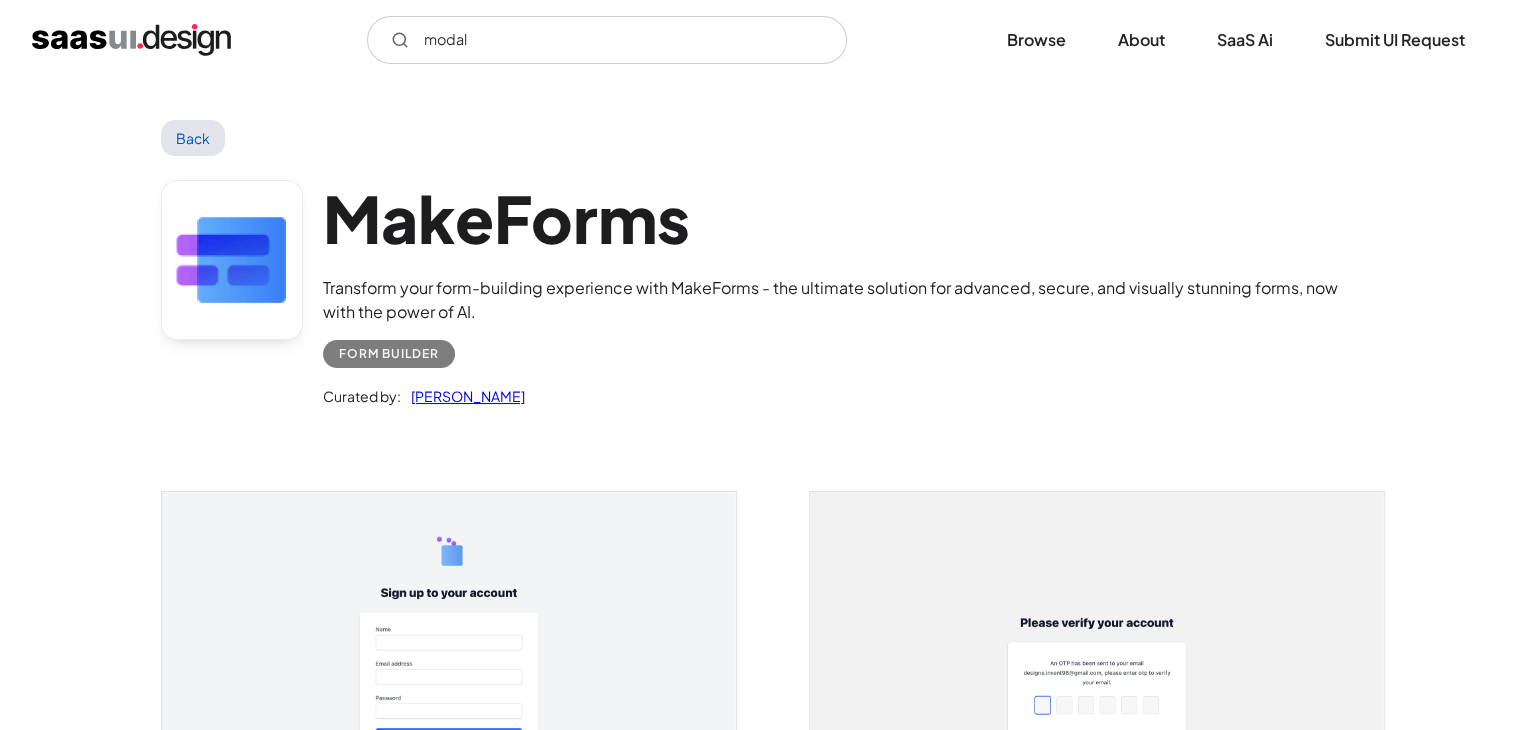 click on "Back" at bounding box center (193, 138) 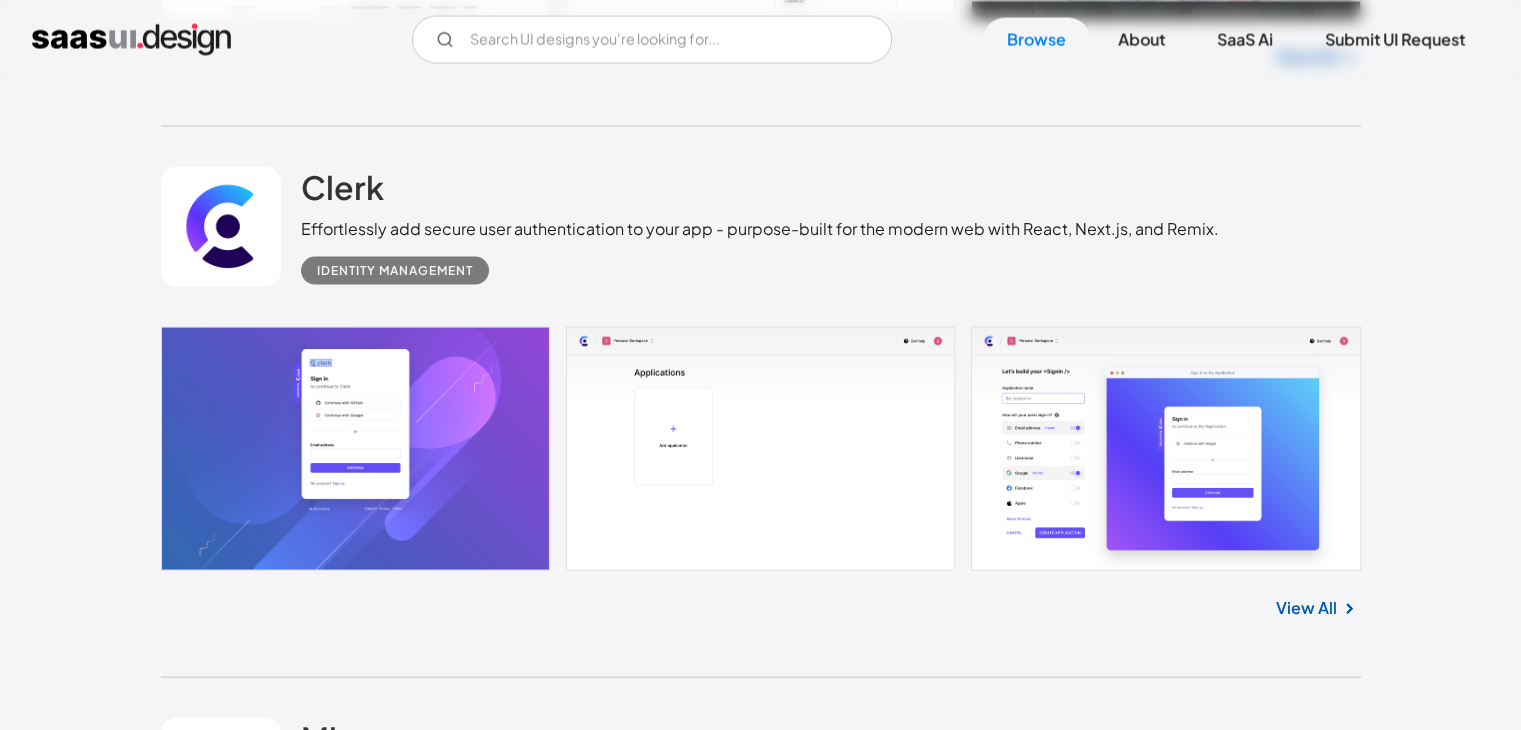 scroll, scrollTop: 4100, scrollLeft: 0, axis: vertical 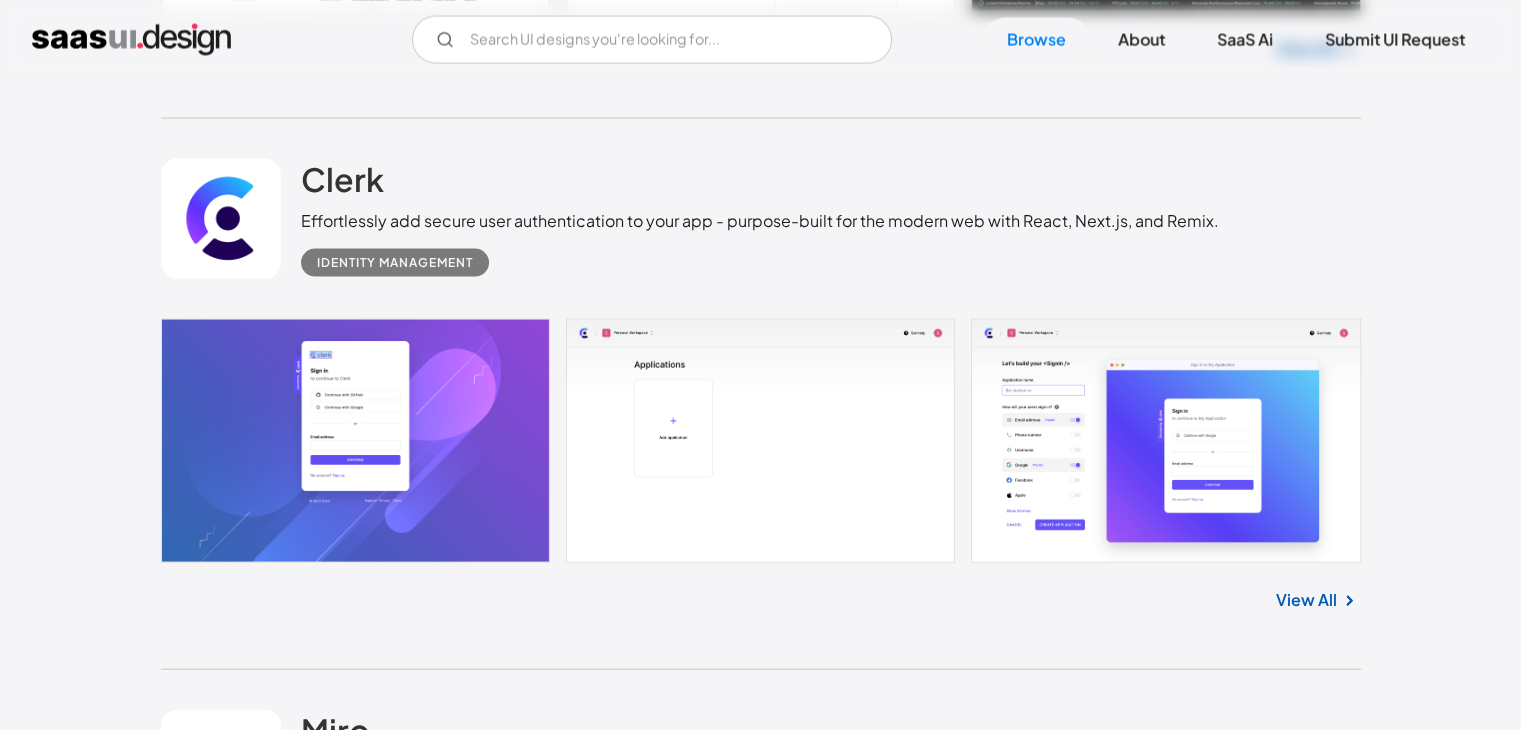 click at bounding box center [761, 441] 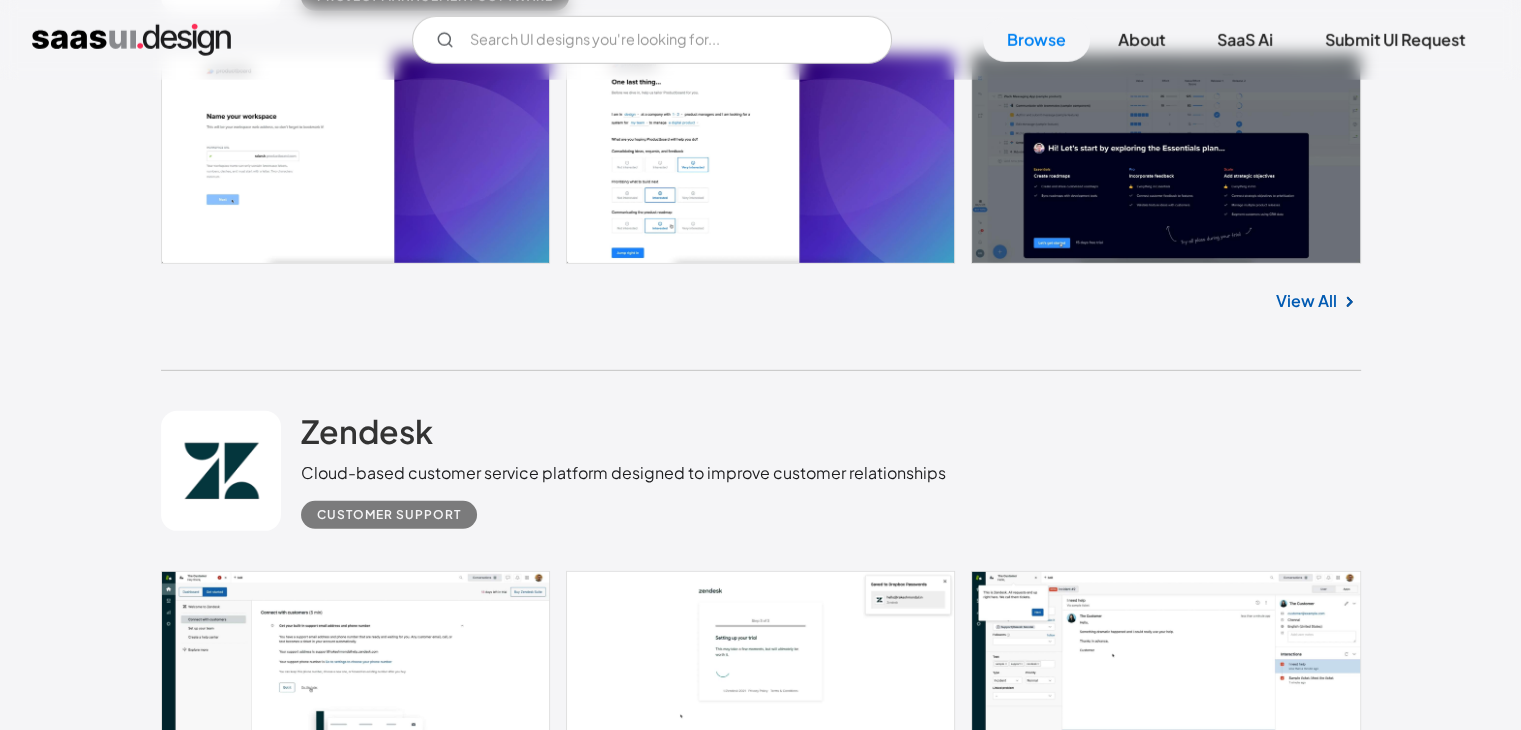 scroll, scrollTop: 6200, scrollLeft: 0, axis: vertical 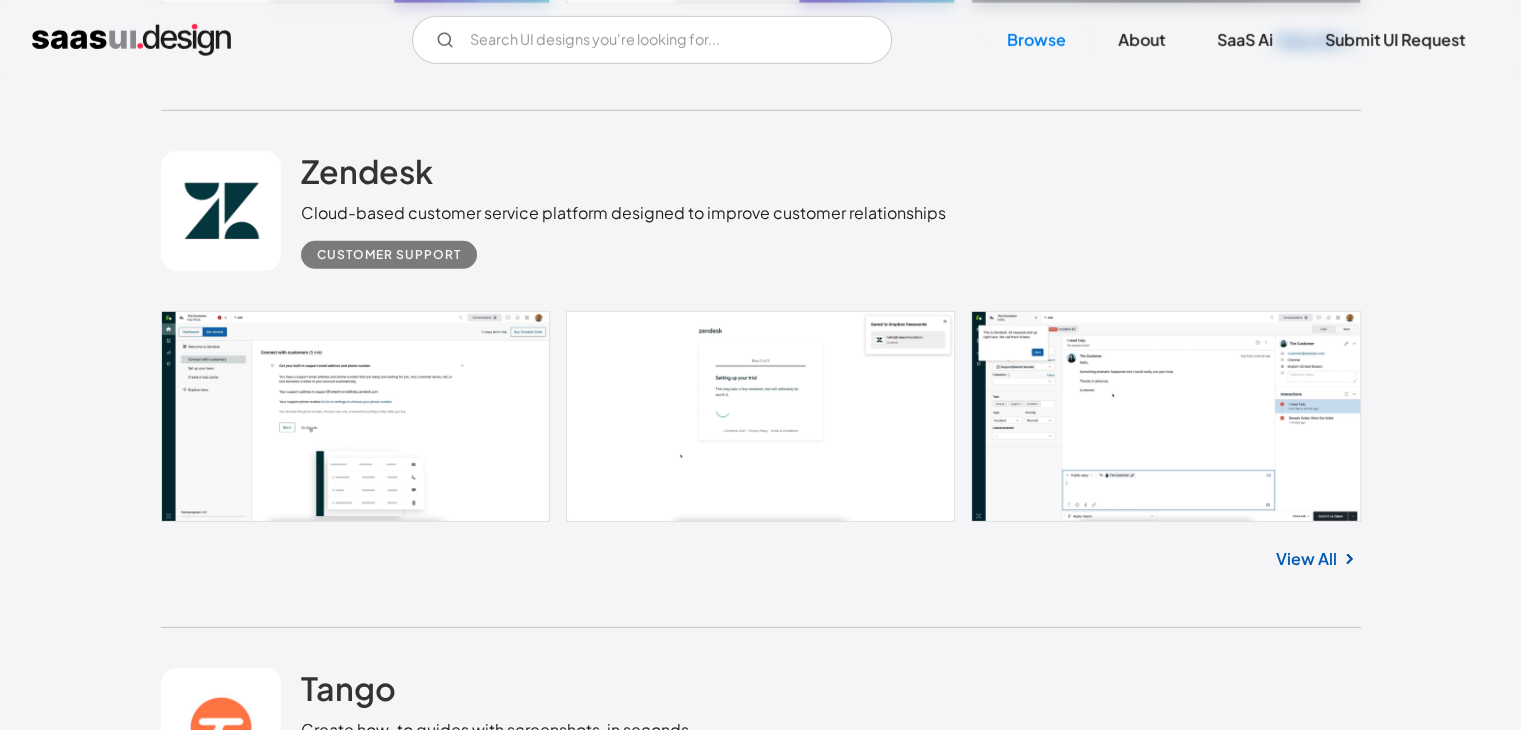 click at bounding box center (761, 416) 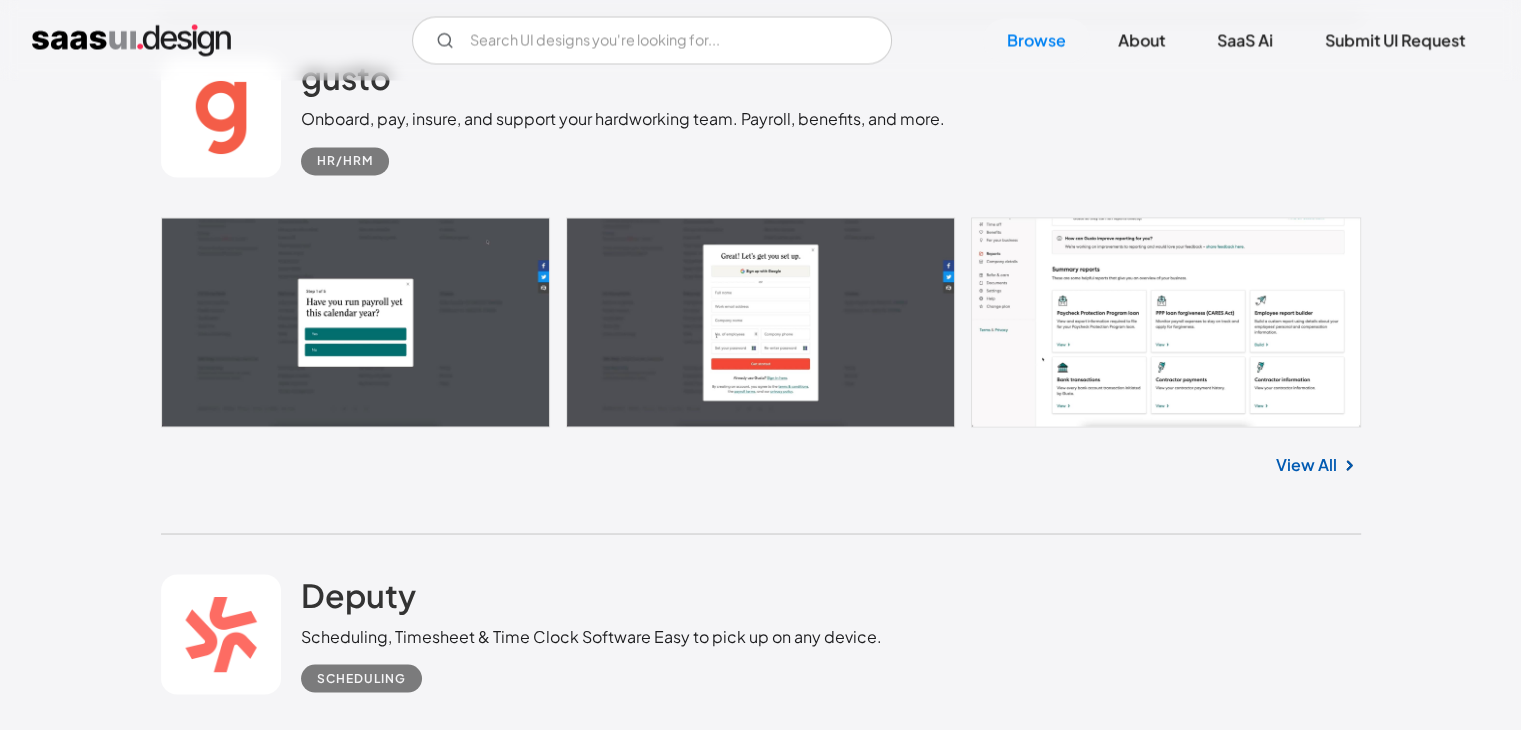 scroll, scrollTop: 11400, scrollLeft: 0, axis: vertical 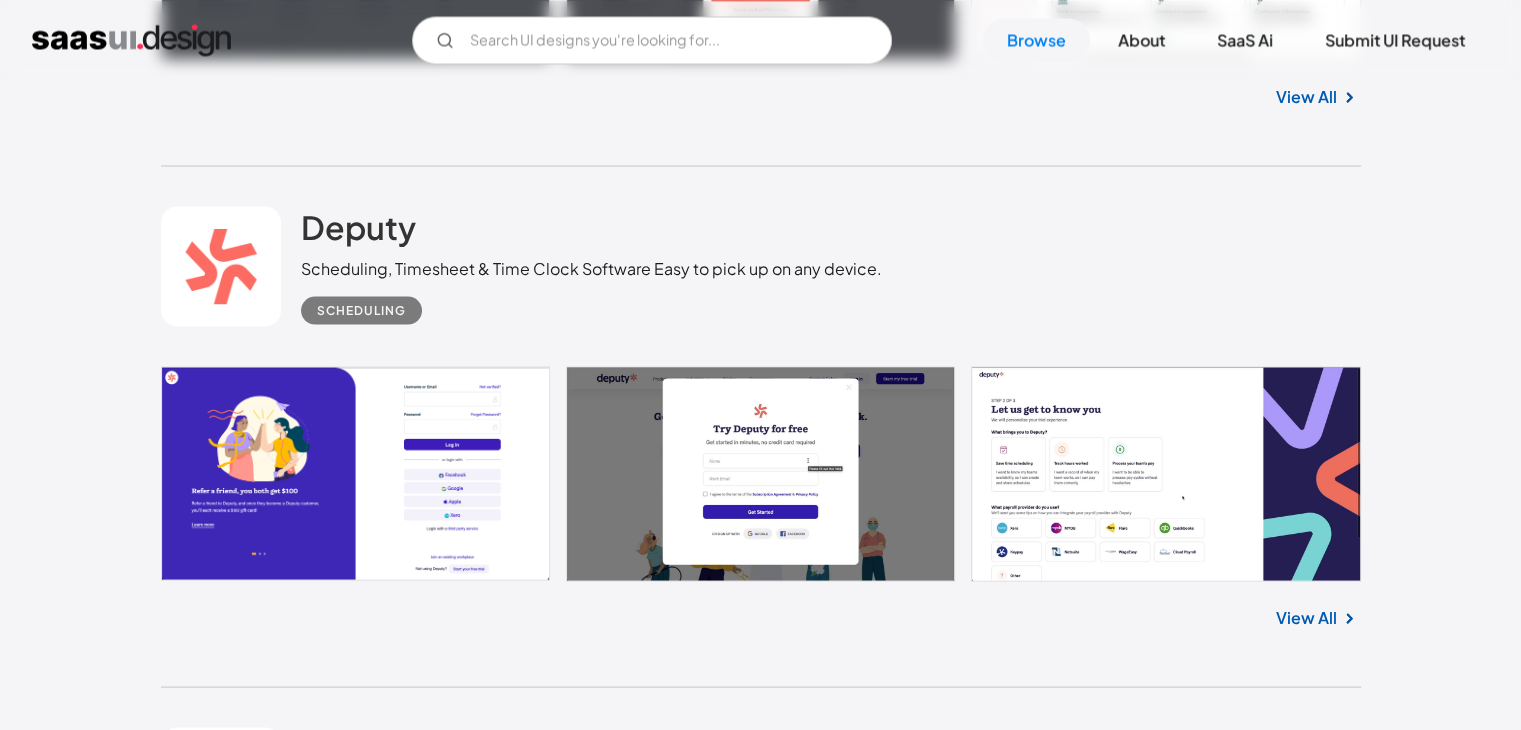 click at bounding box center (761, 473) 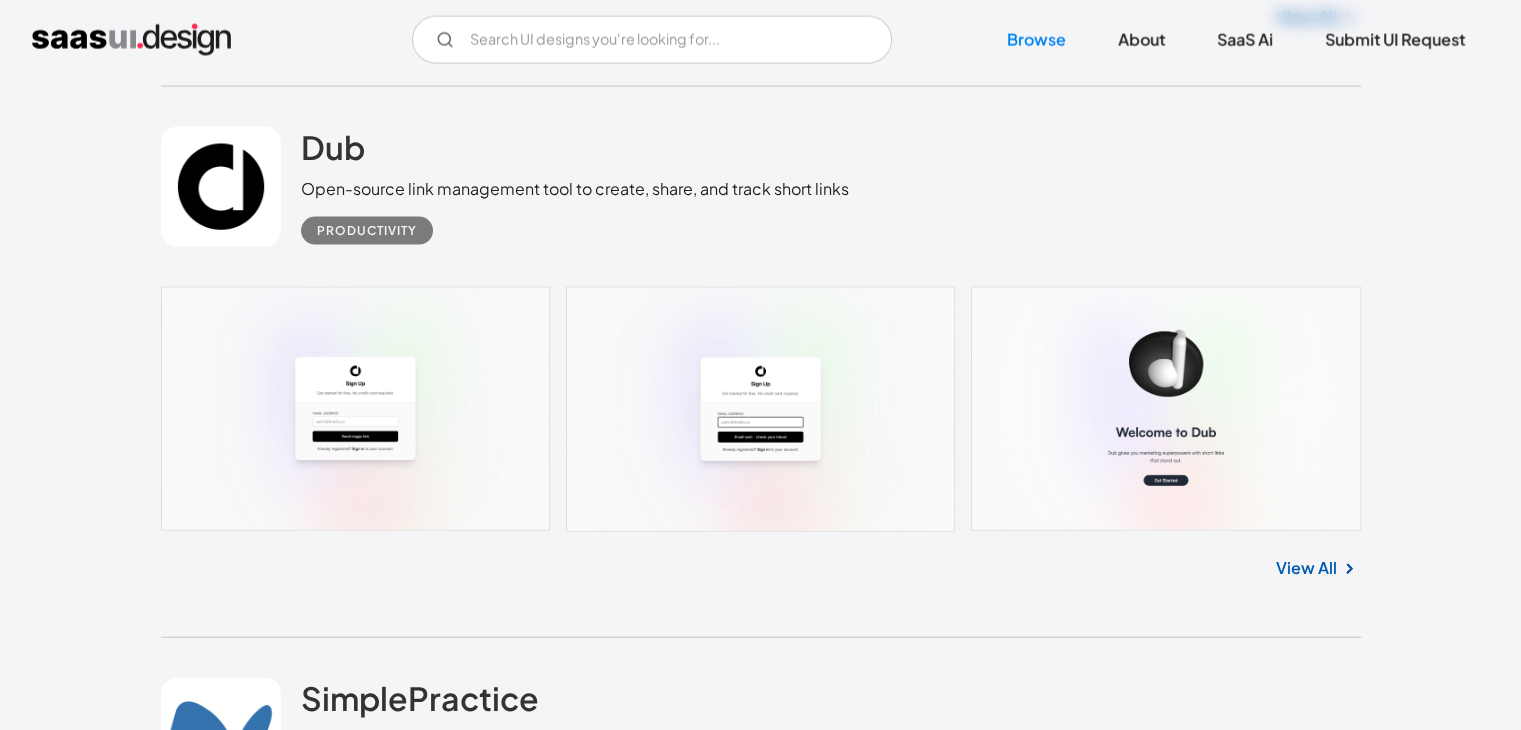 click at bounding box center [761, 409] 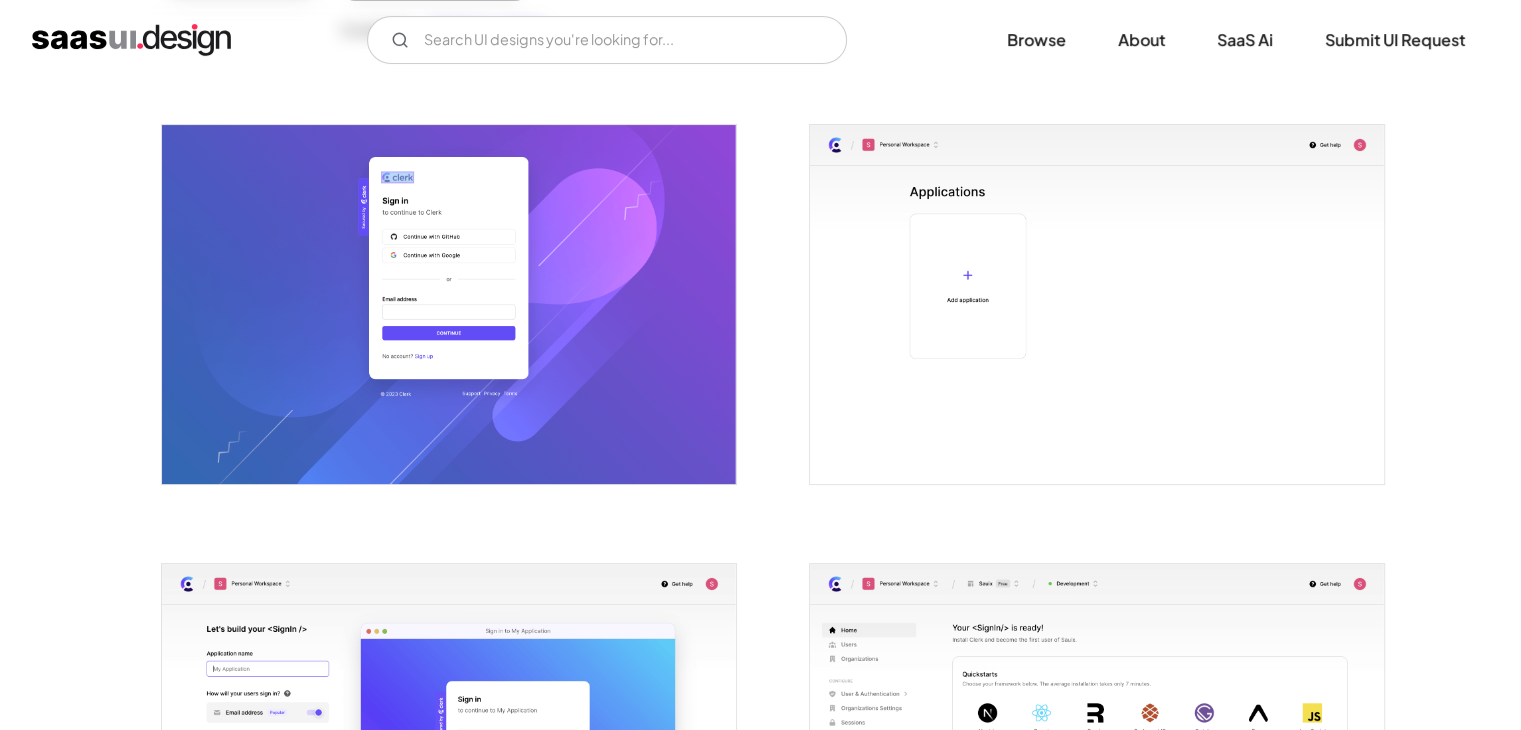 scroll, scrollTop: 0, scrollLeft: 0, axis: both 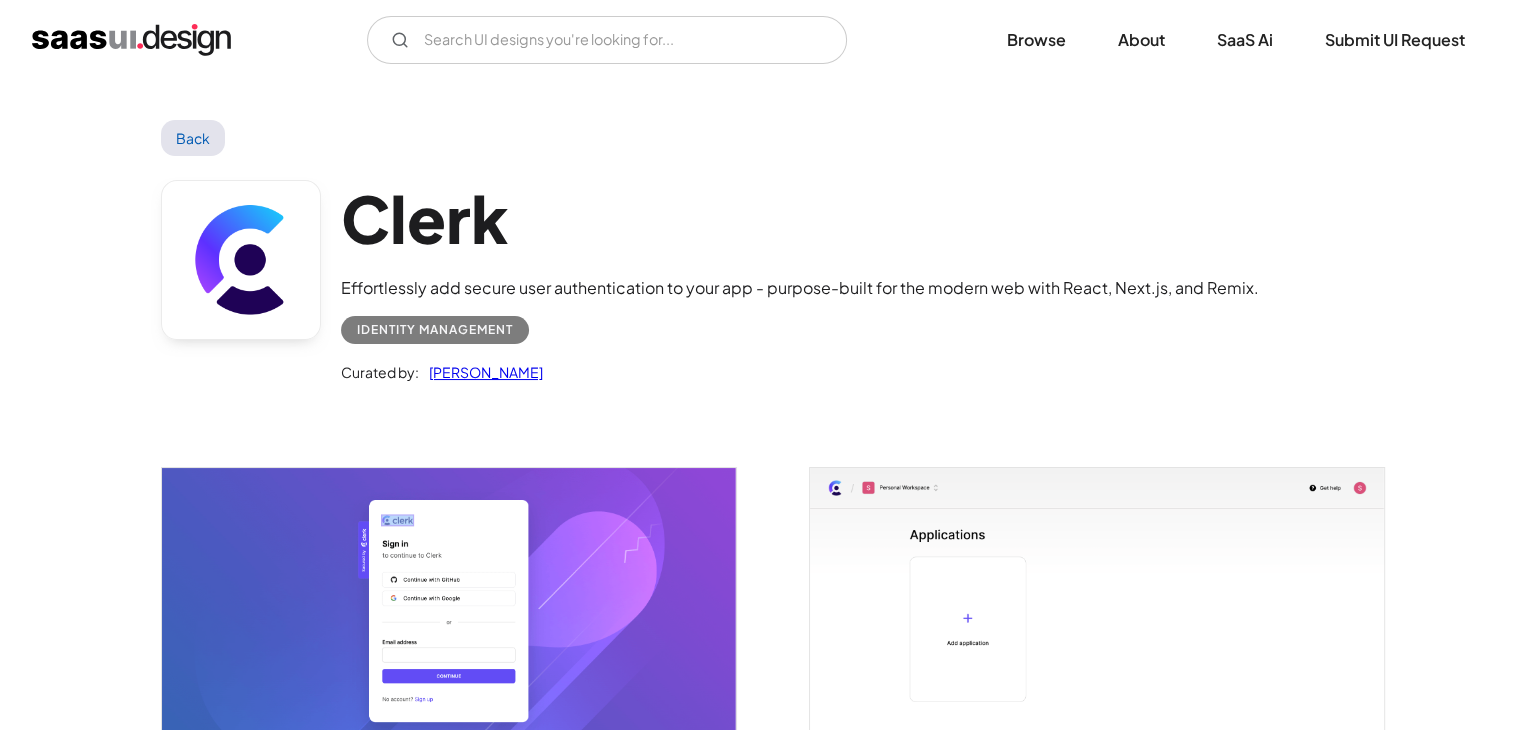 click on "Back" at bounding box center [193, 138] 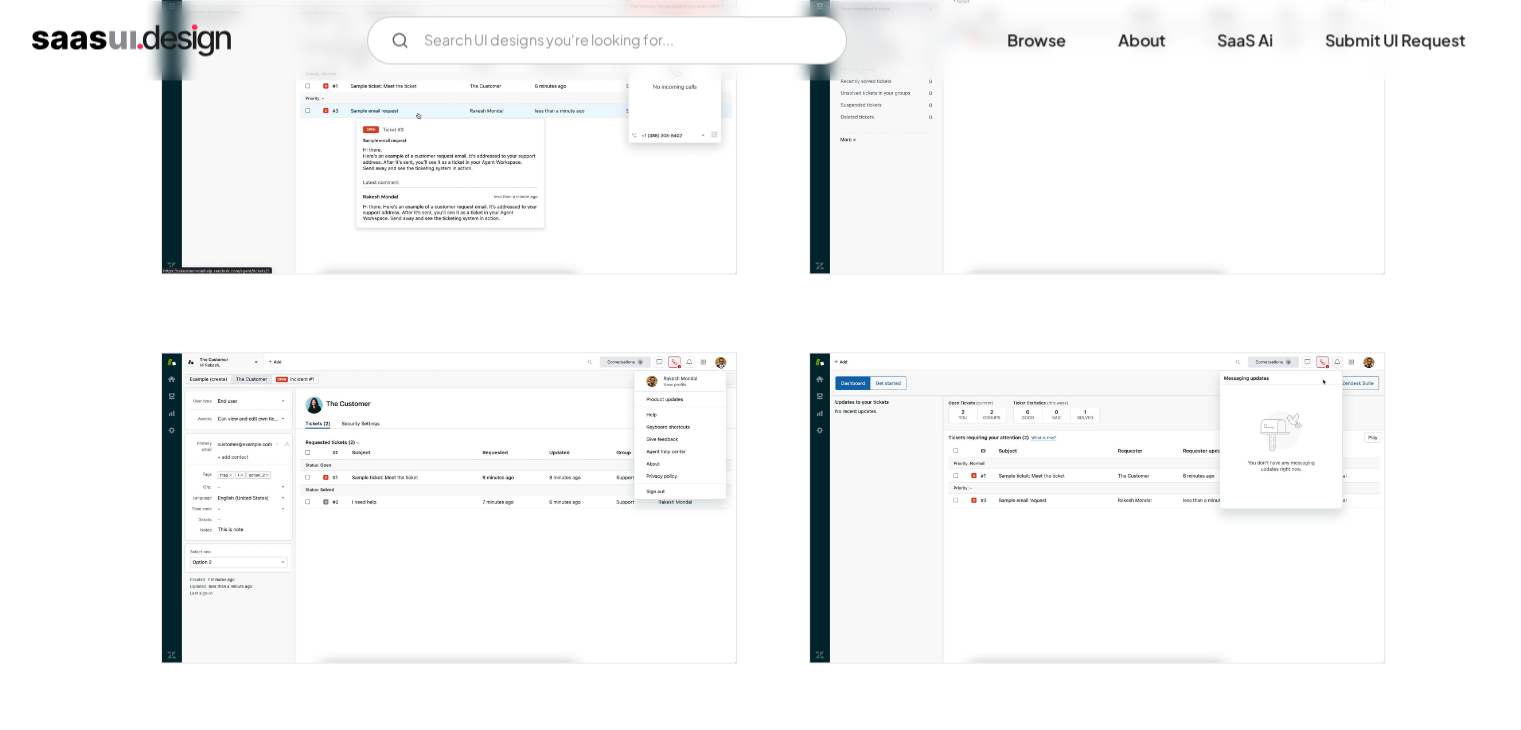 scroll, scrollTop: 2976, scrollLeft: 0, axis: vertical 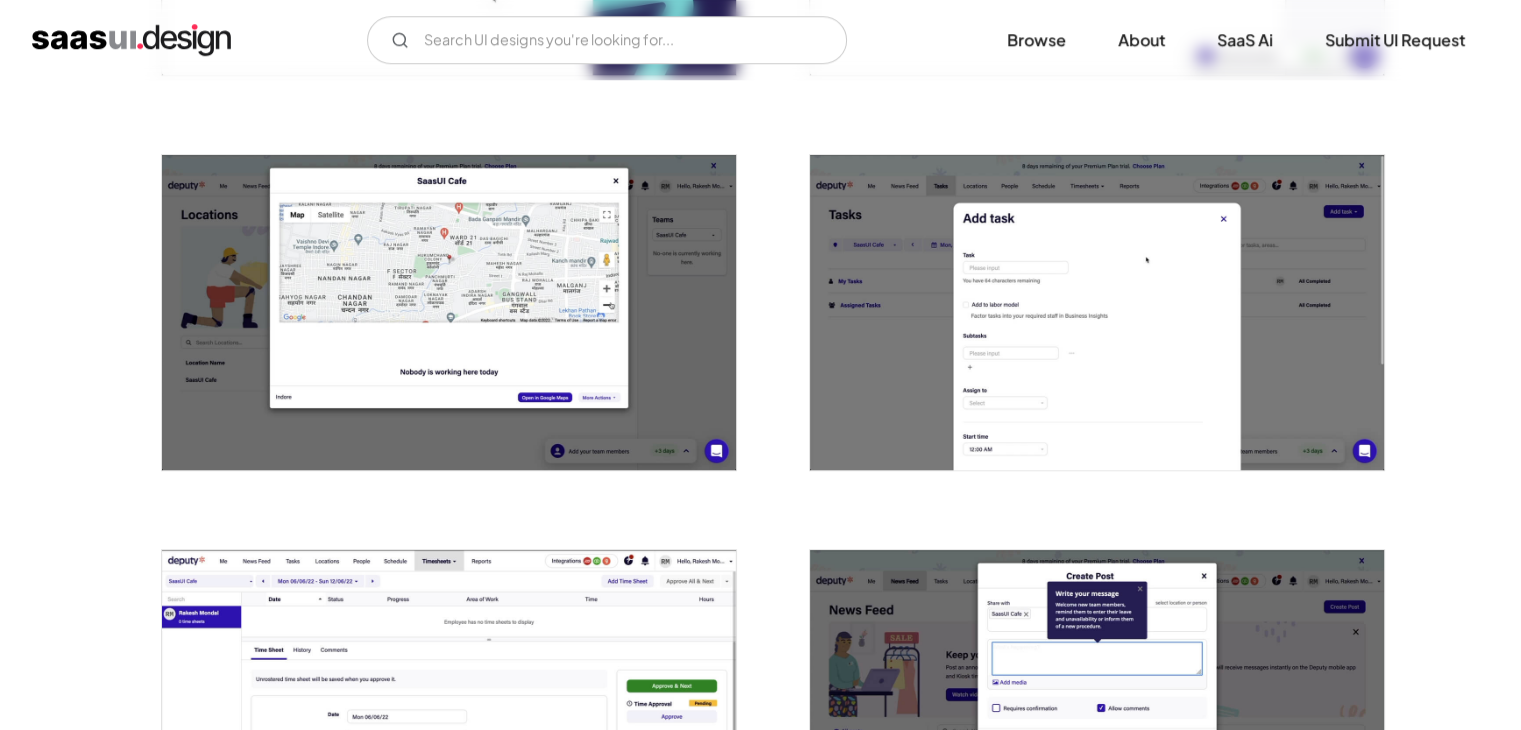 click at bounding box center (1097, 312) 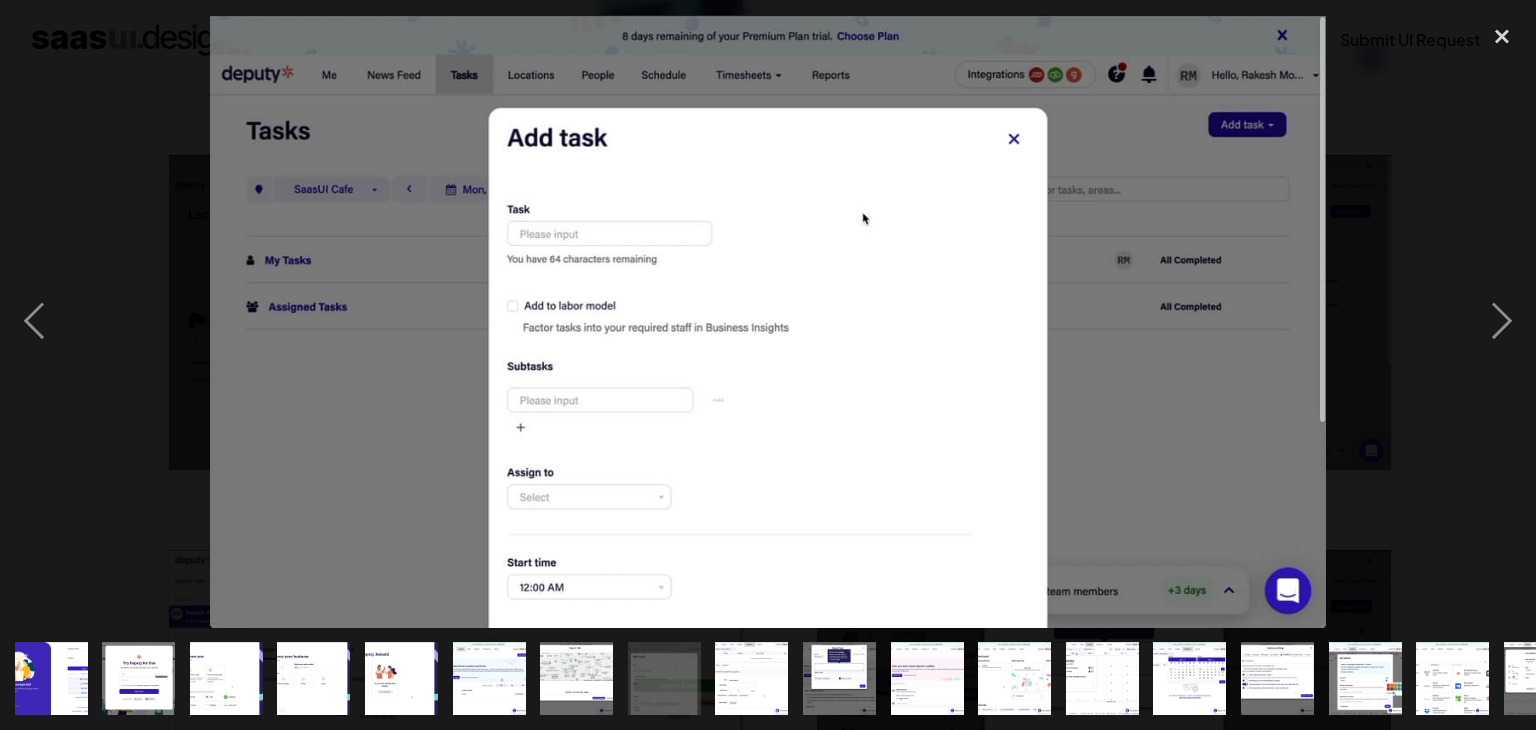 click at bounding box center [768, 321] 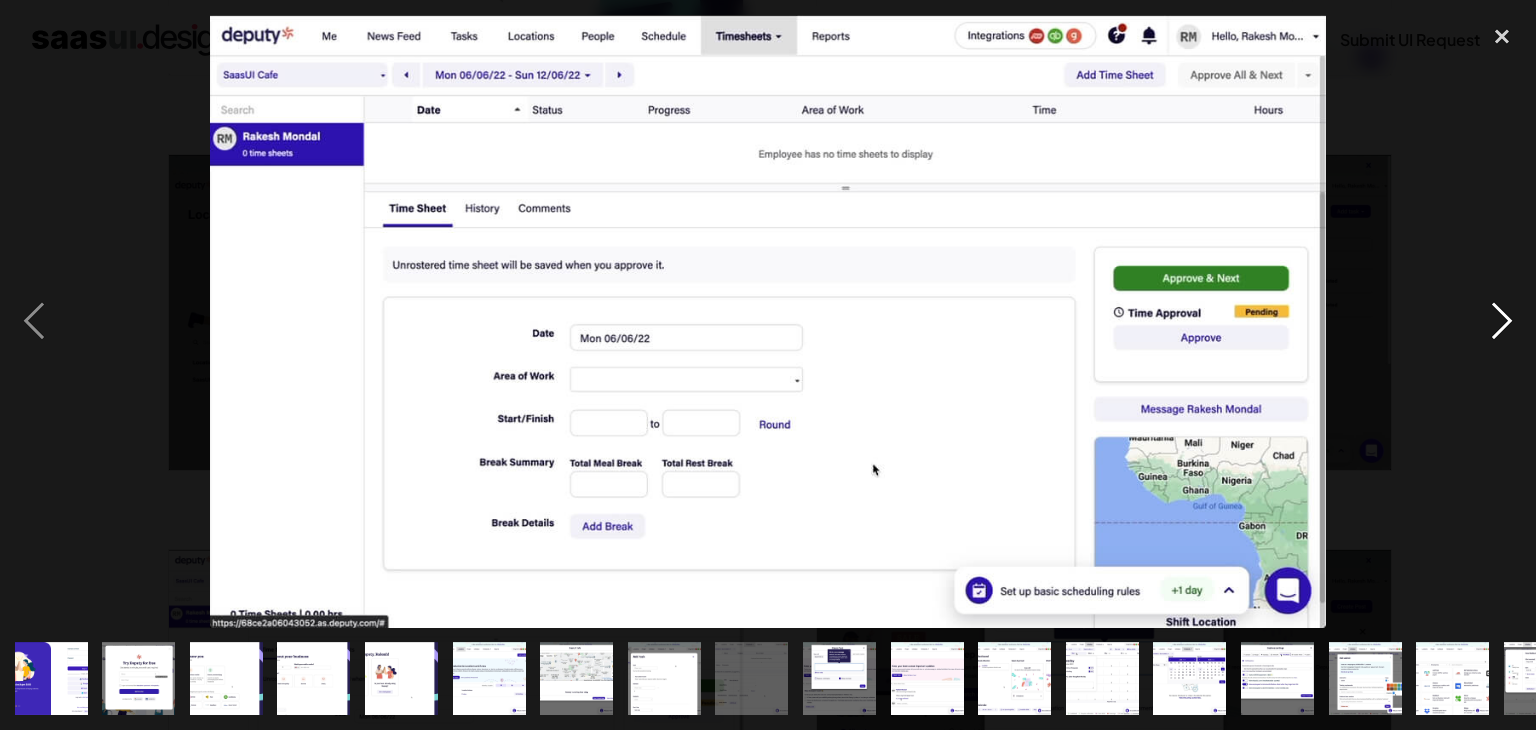 click at bounding box center [1502, 321] 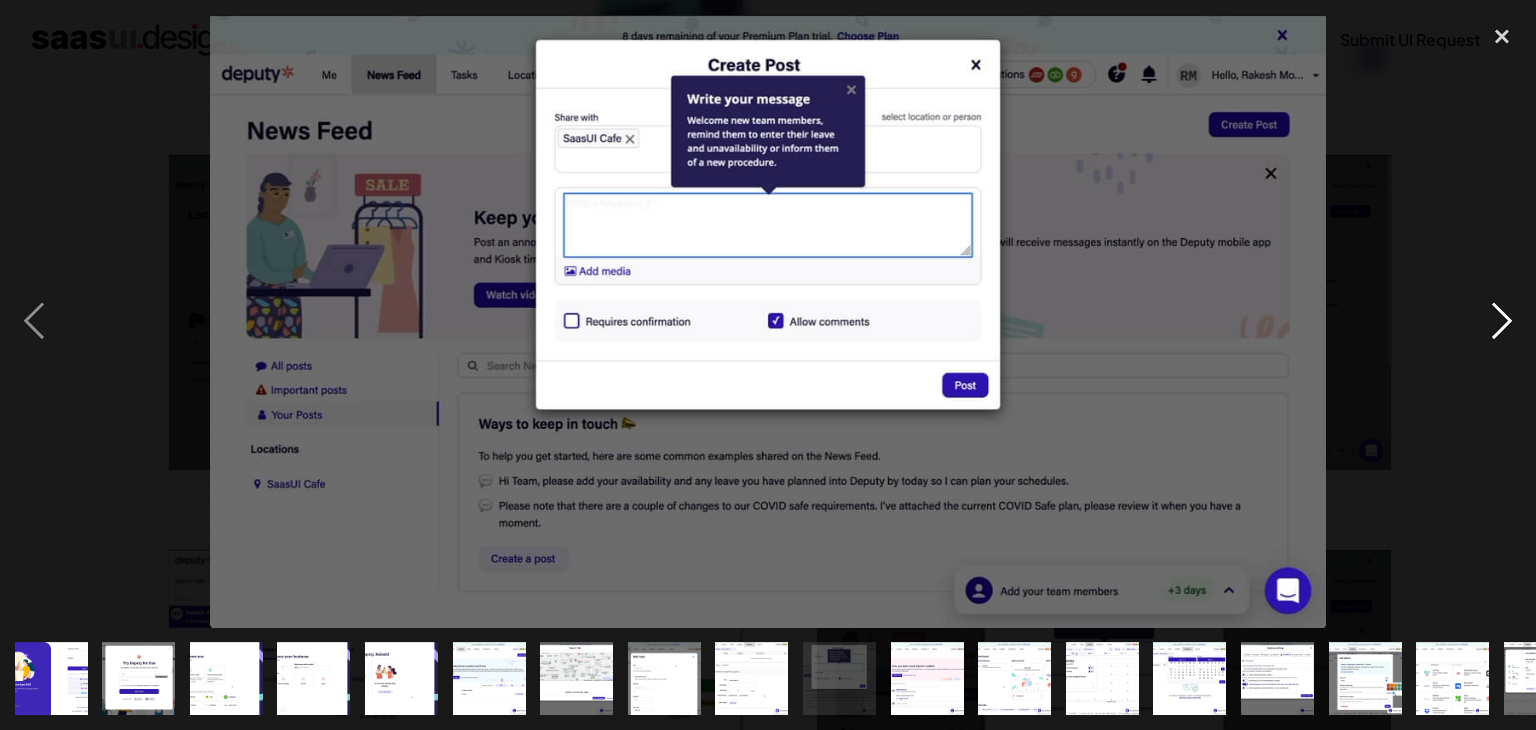 click at bounding box center (1502, 321) 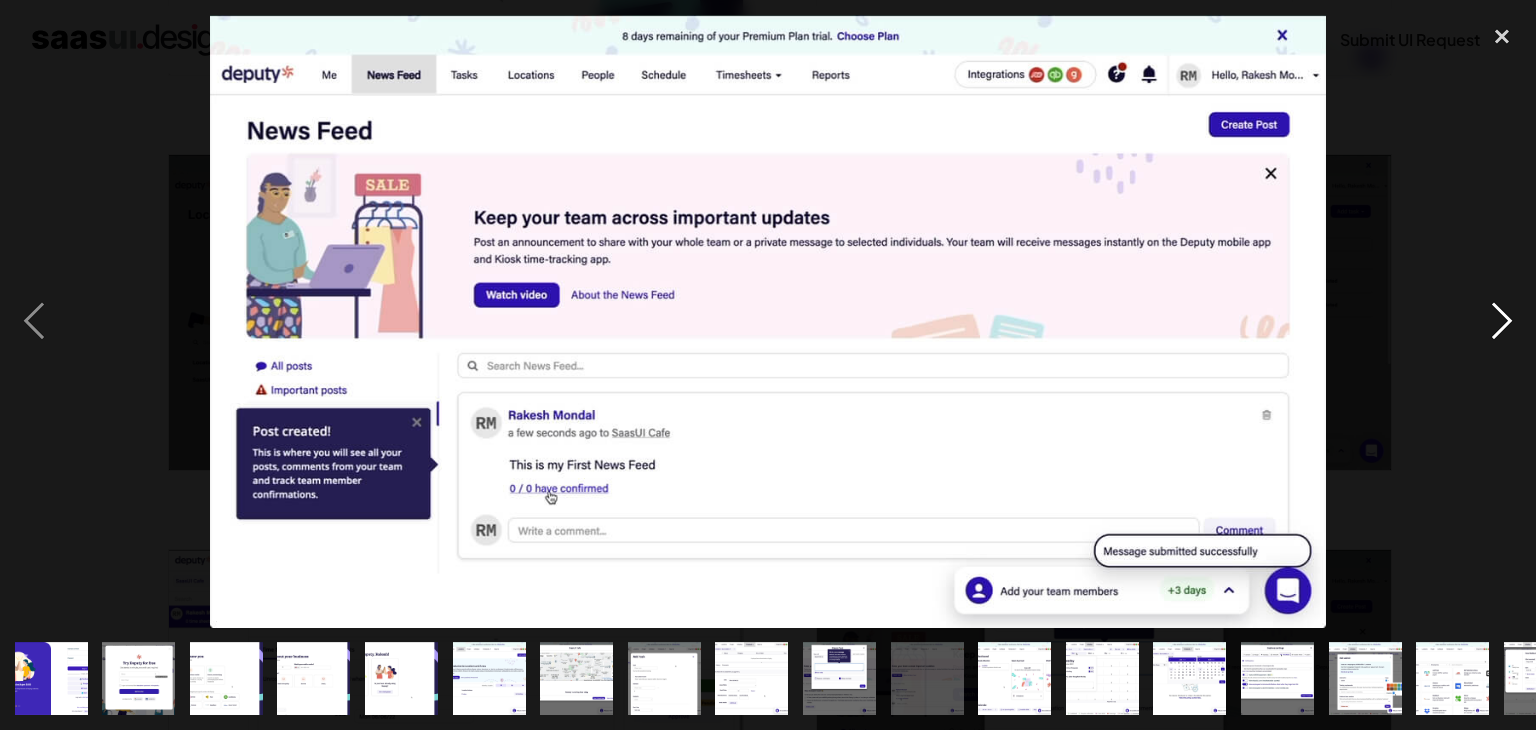 click at bounding box center [1502, 321] 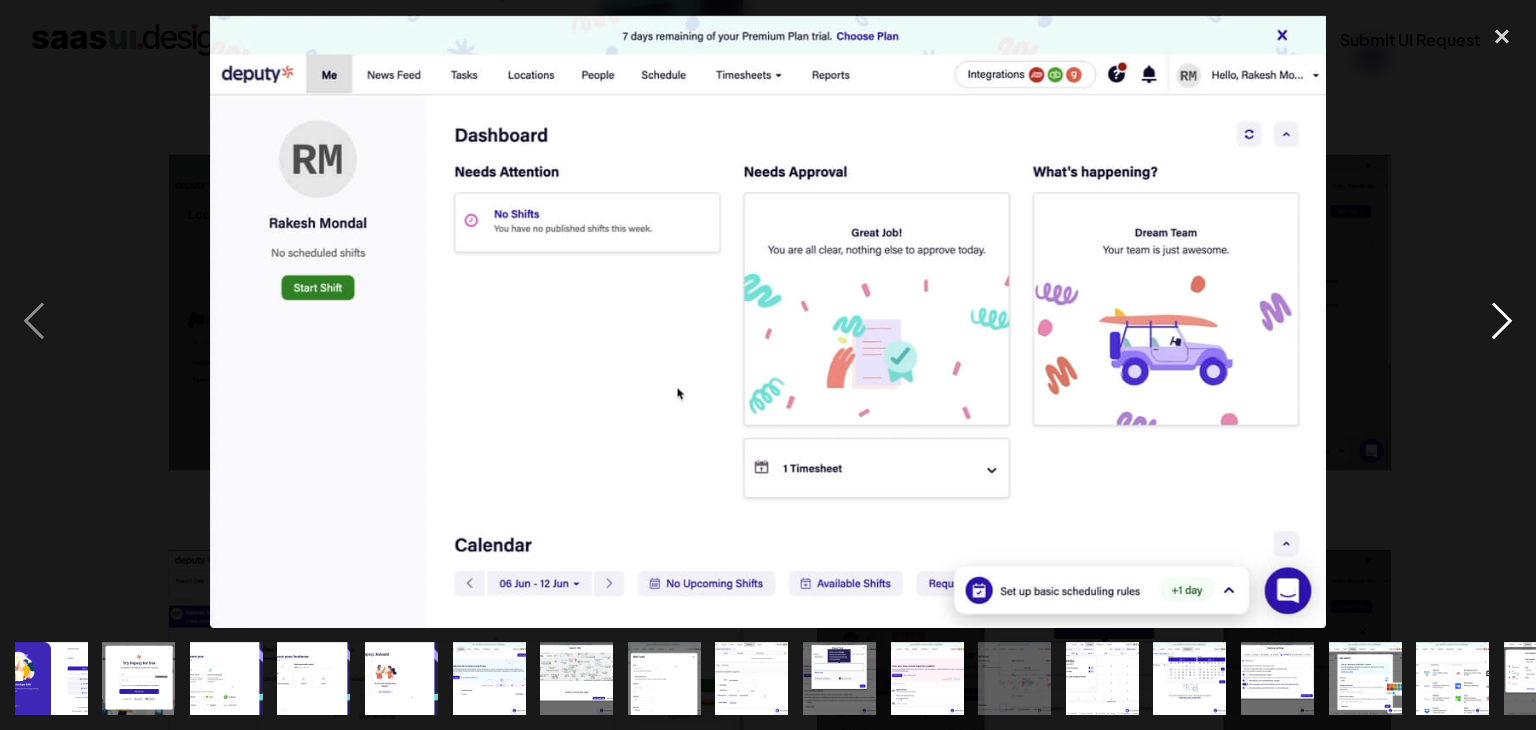 click at bounding box center [1502, 321] 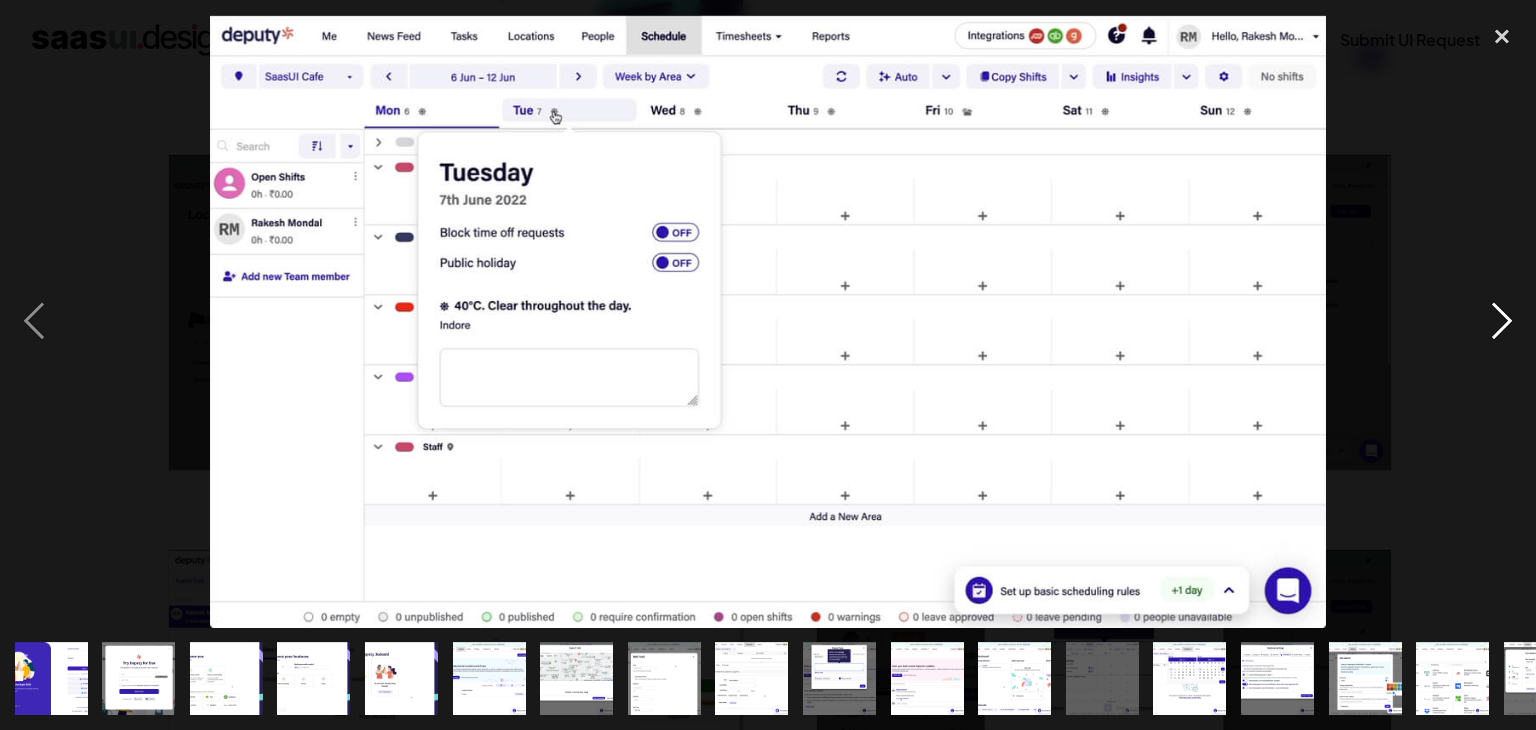 click at bounding box center (1502, 321) 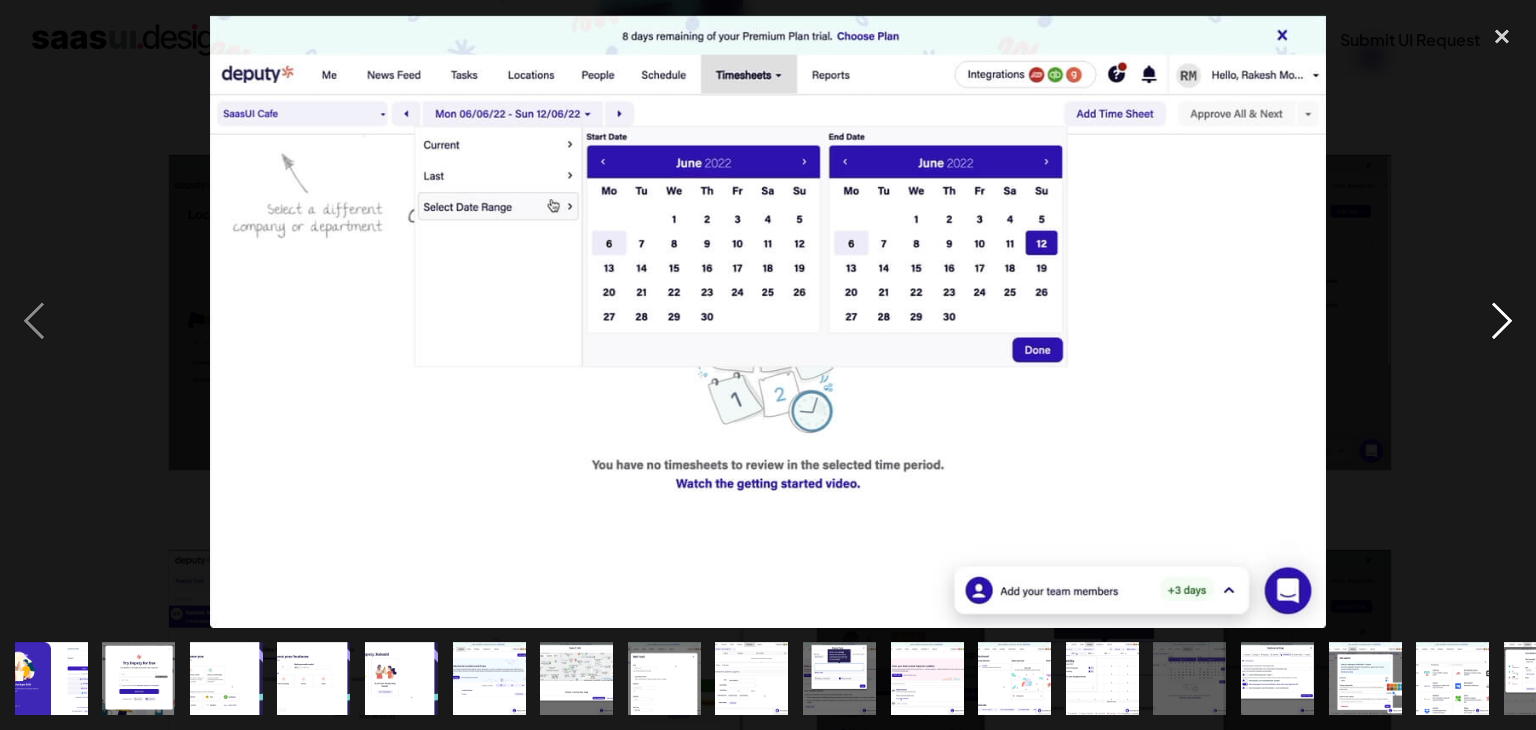 click at bounding box center (1502, 321) 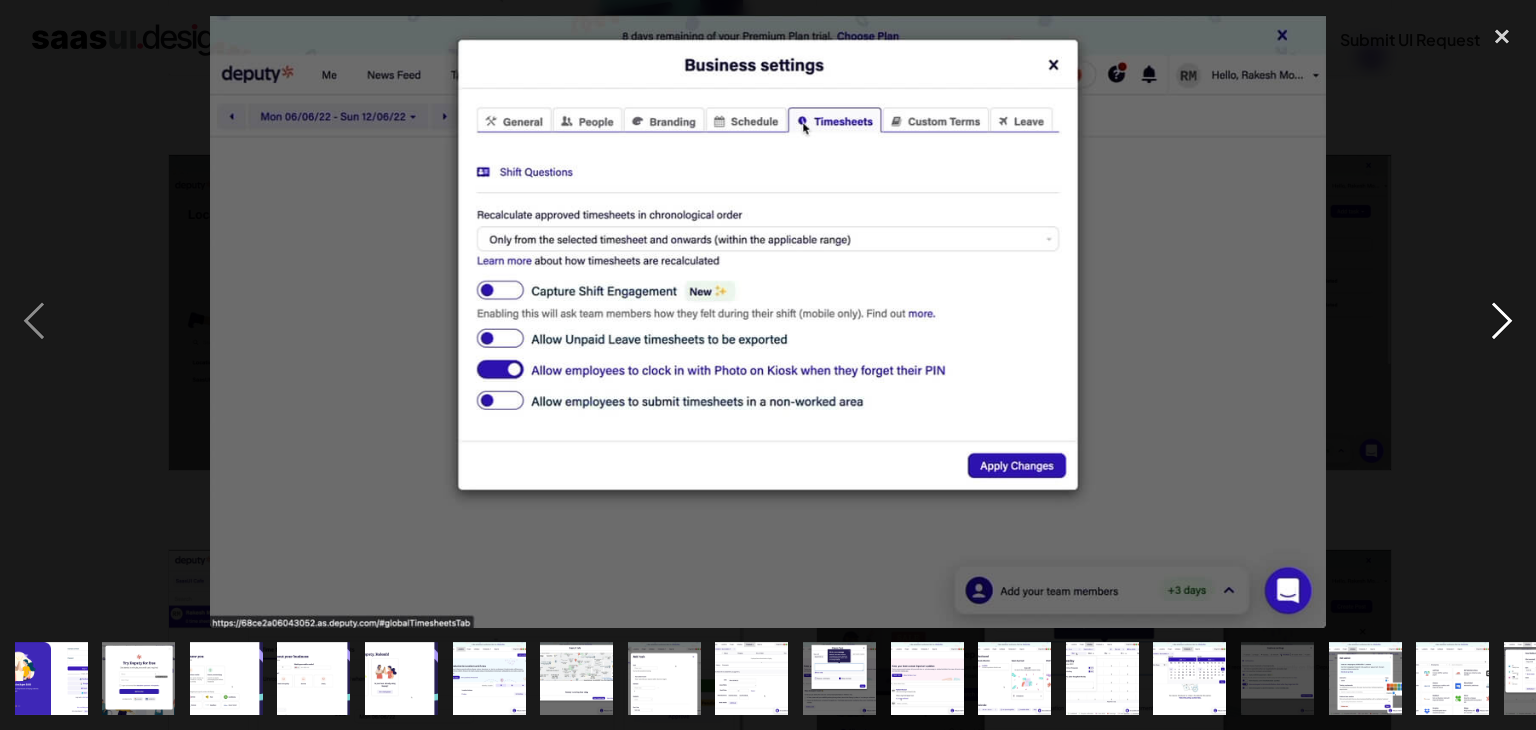 click at bounding box center (1502, 321) 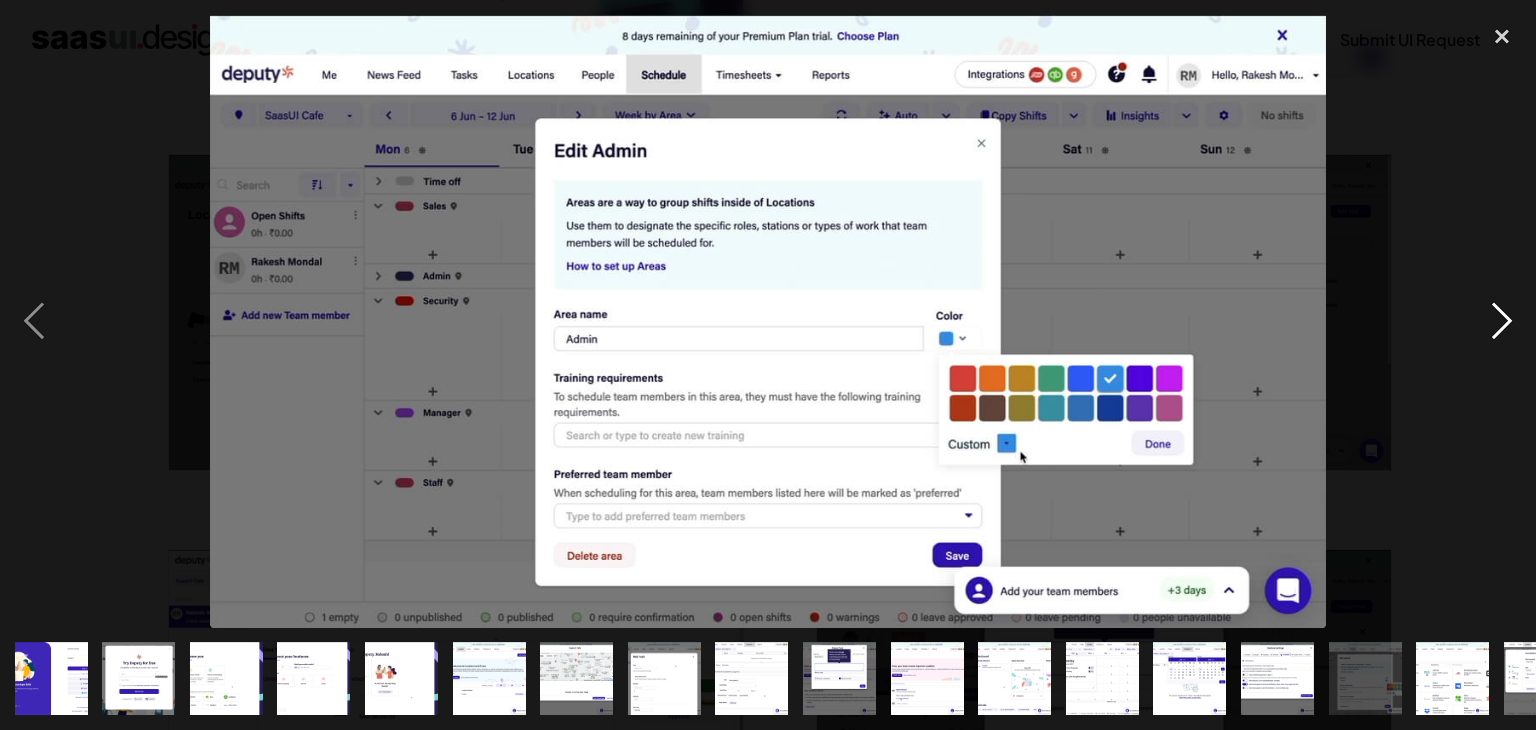 click at bounding box center [1502, 321] 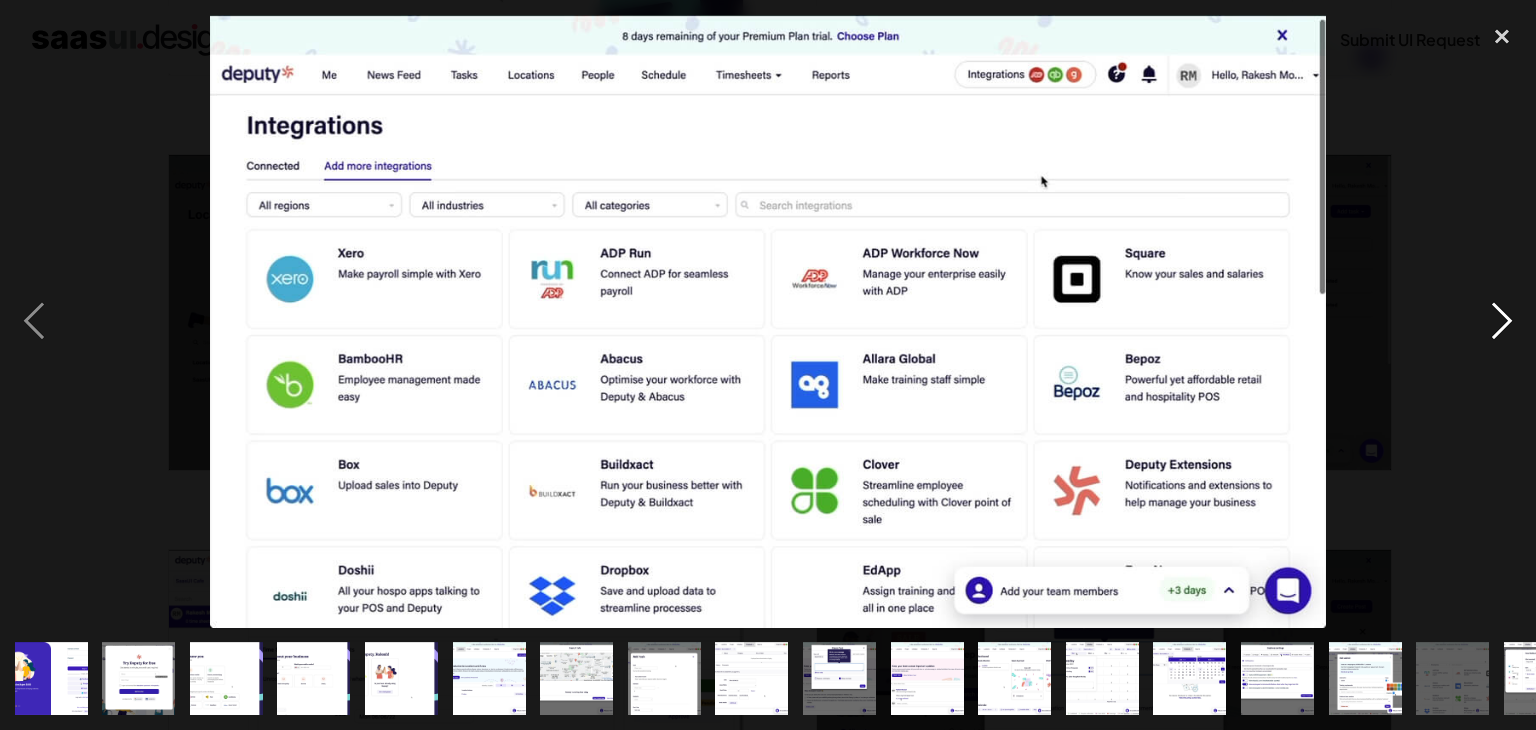 click at bounding box center [1502, 321] 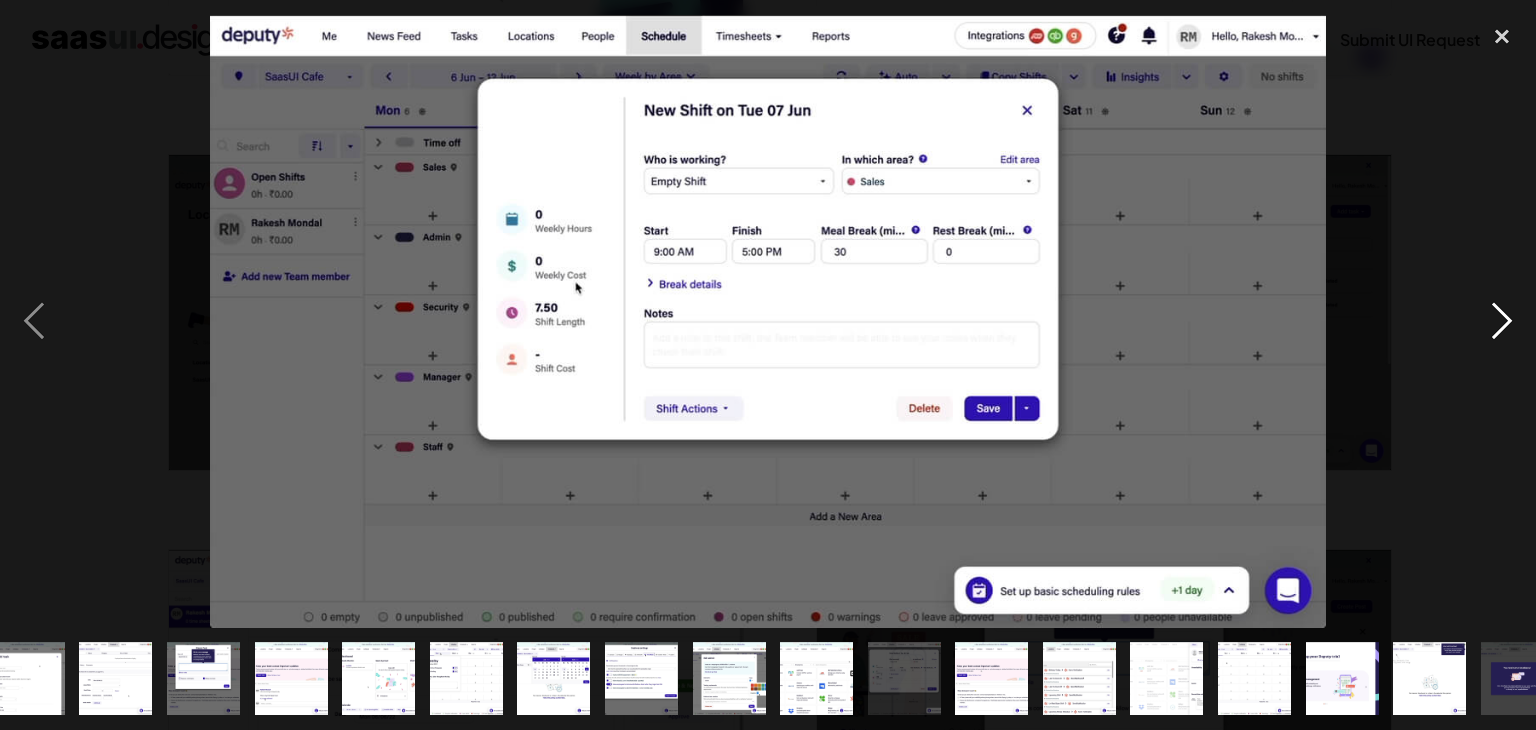 click at bounding box center [1502, 321] 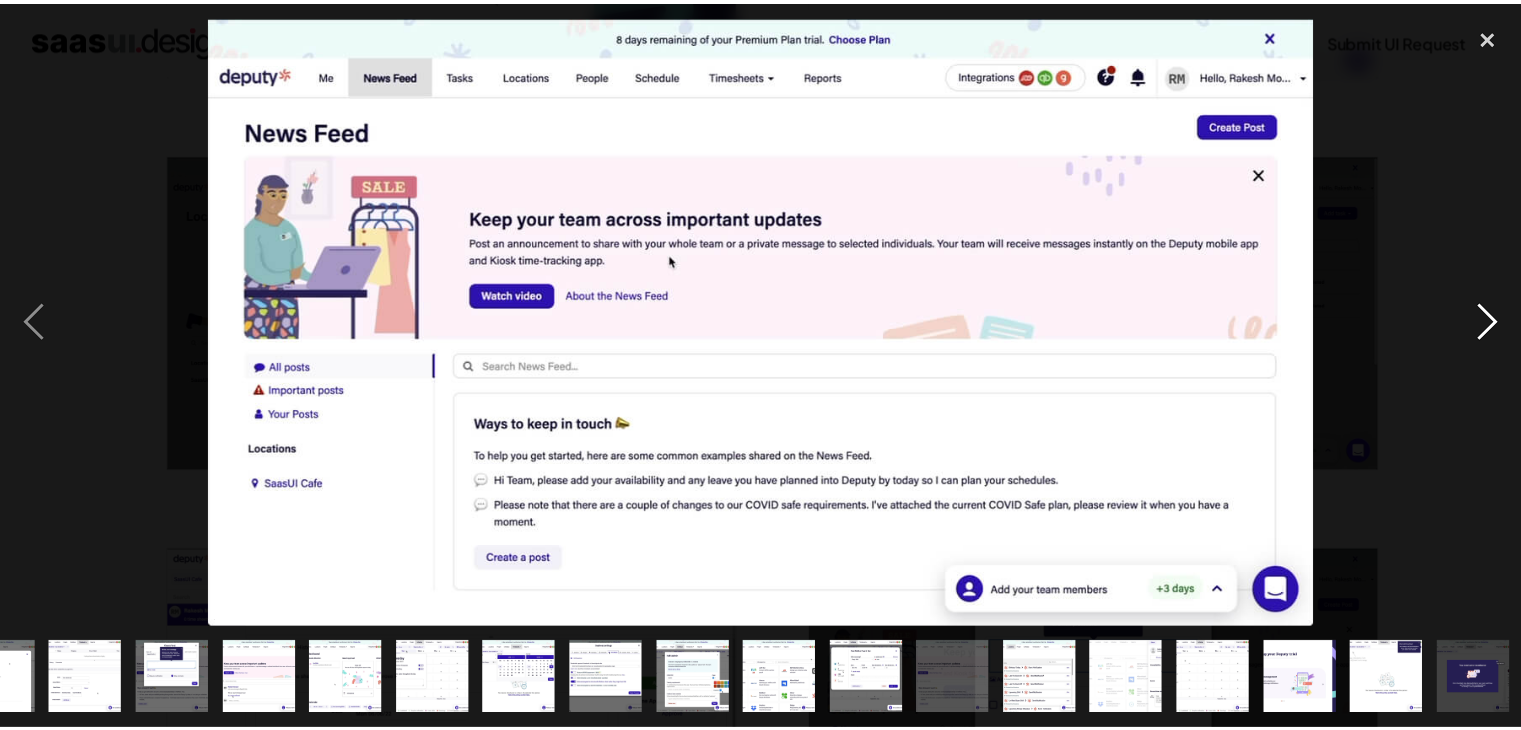 scroll, scrollTop: 0, scrollLeft: 666, axis: horizontal 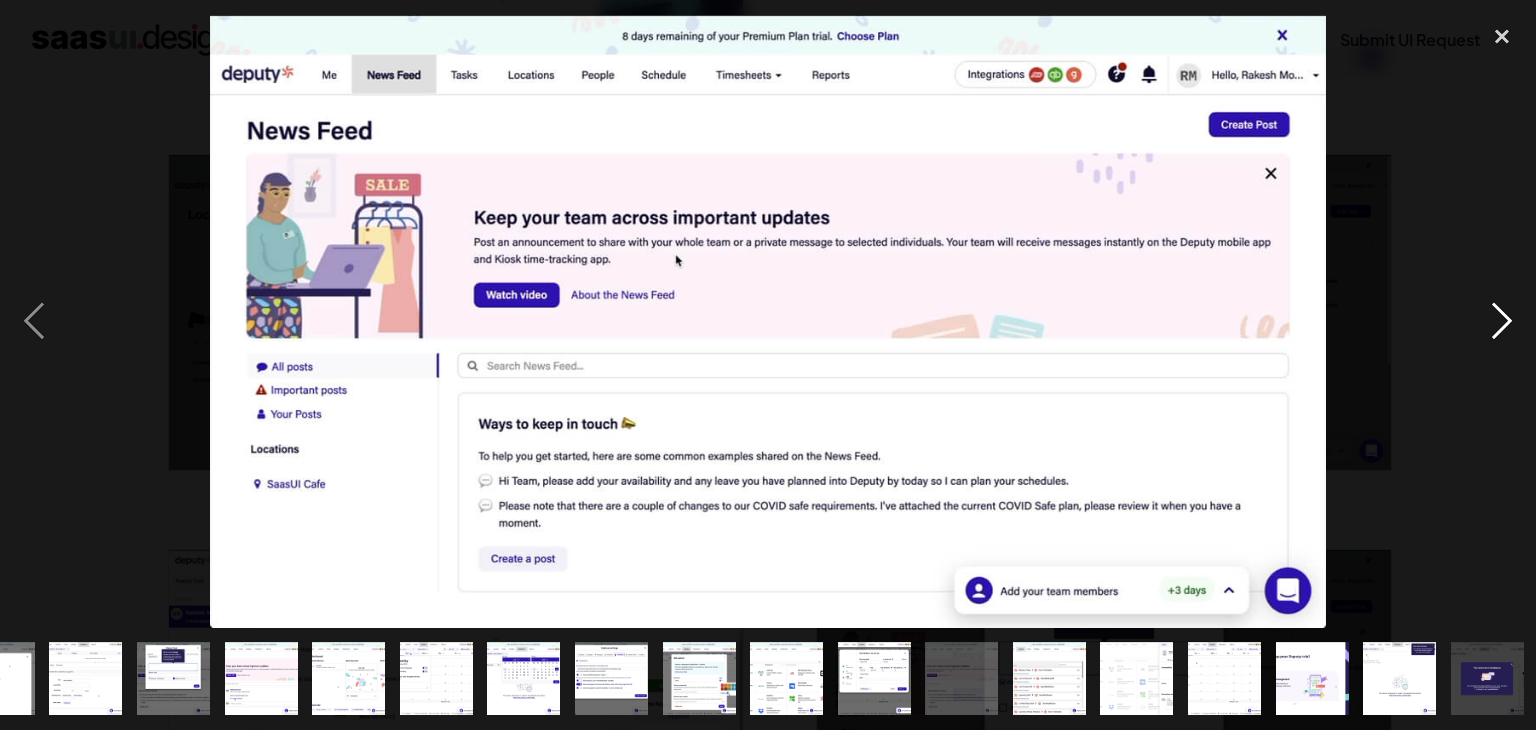 click at bounding box center (1502, 321) 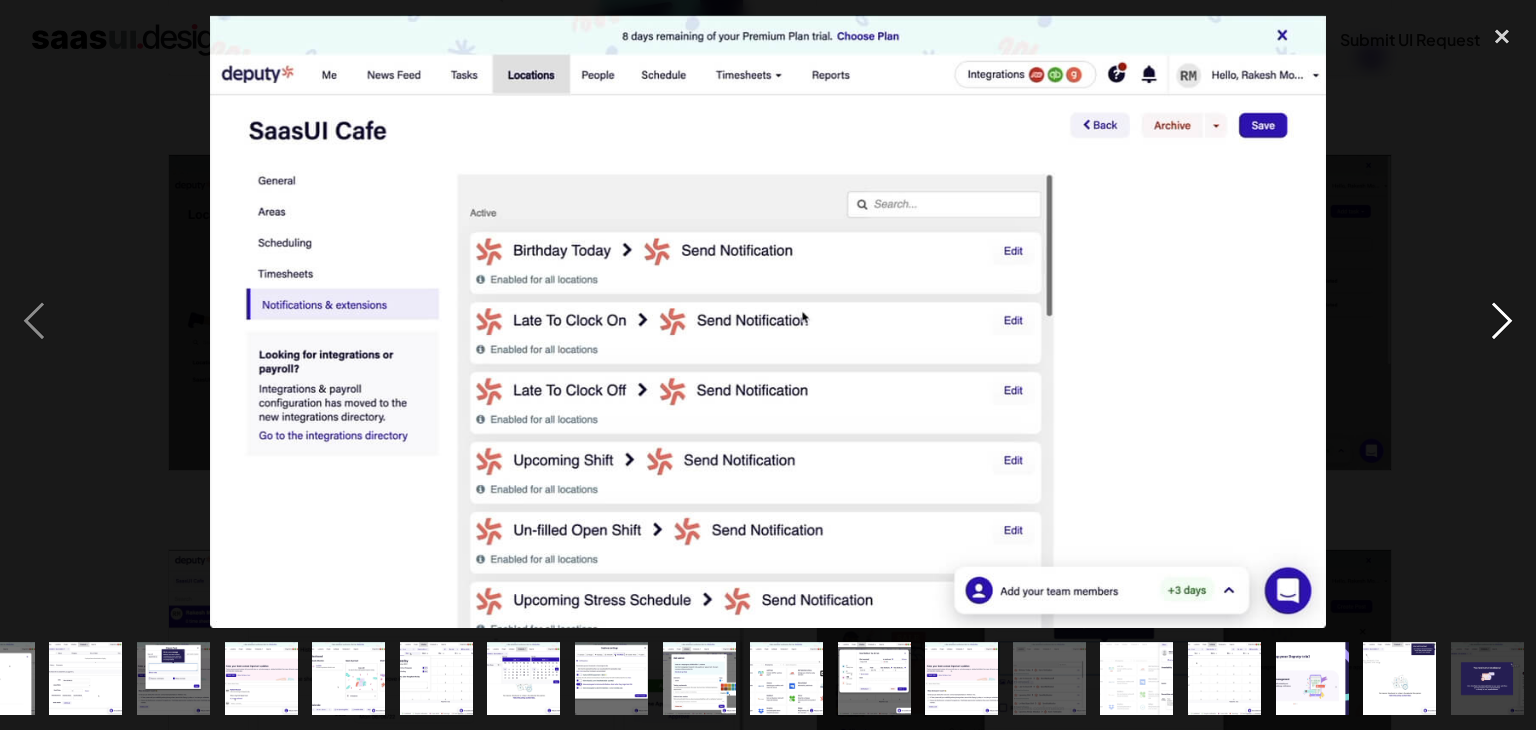 click at bounding box center [1502, 321] 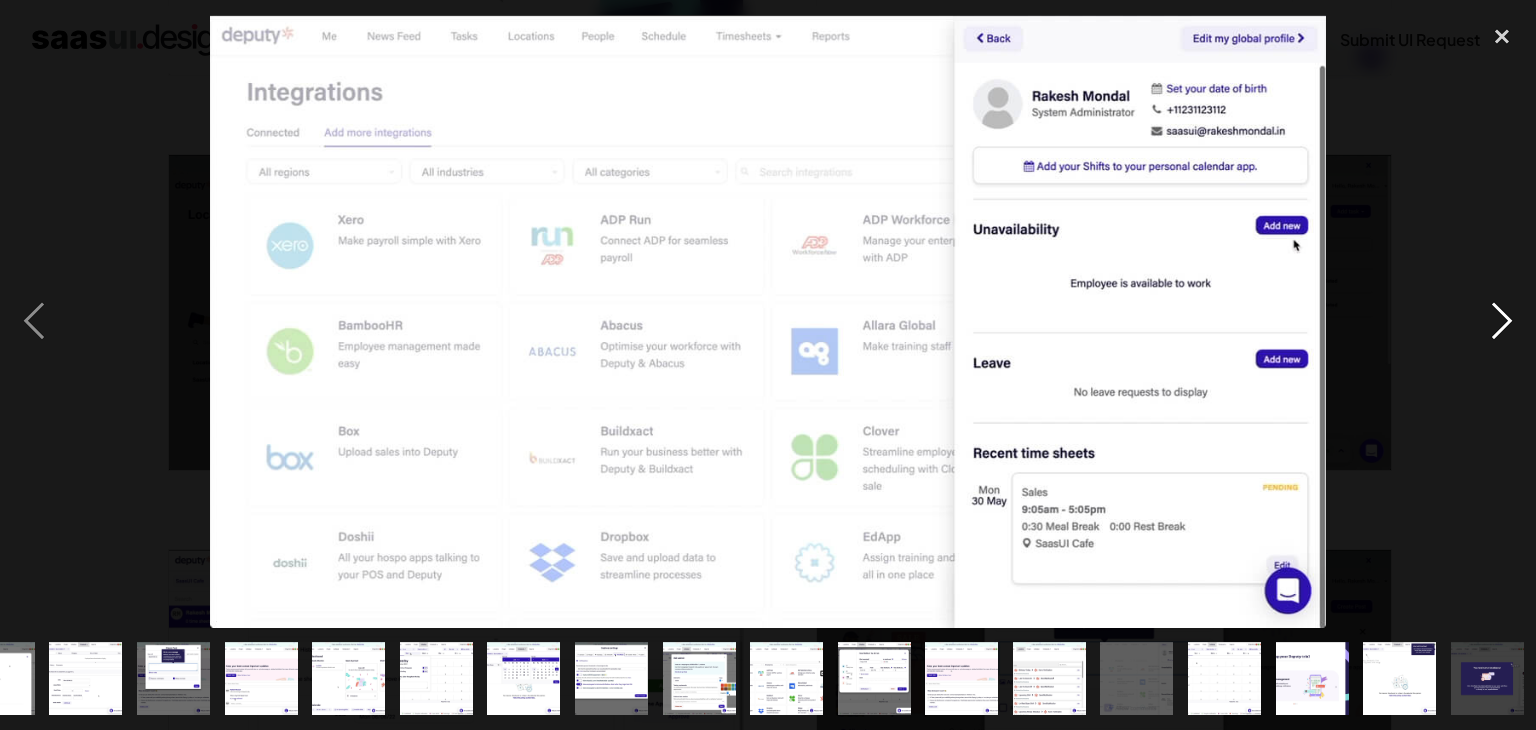 click at bounding box center (1502, 321) 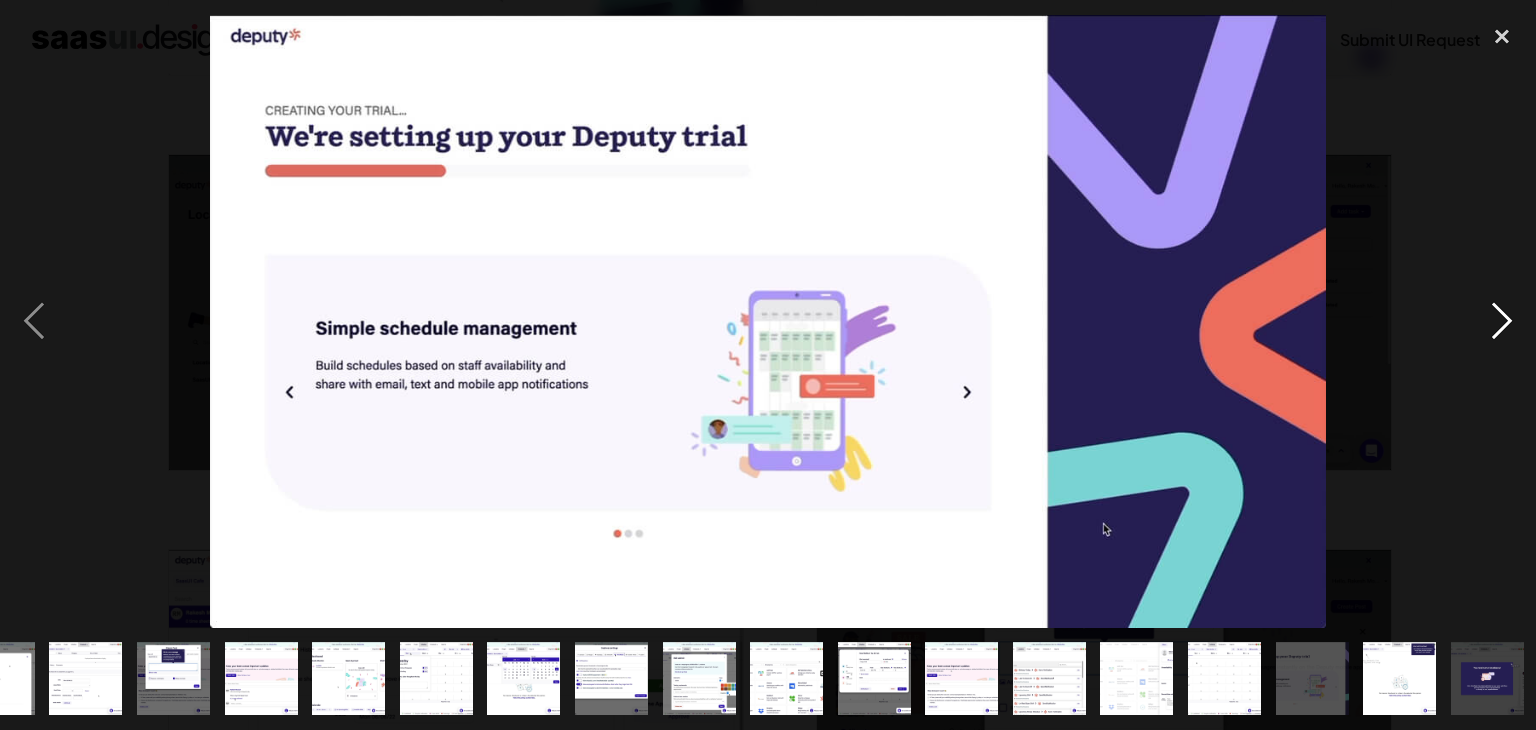 click at bounding box center (1502, 321) 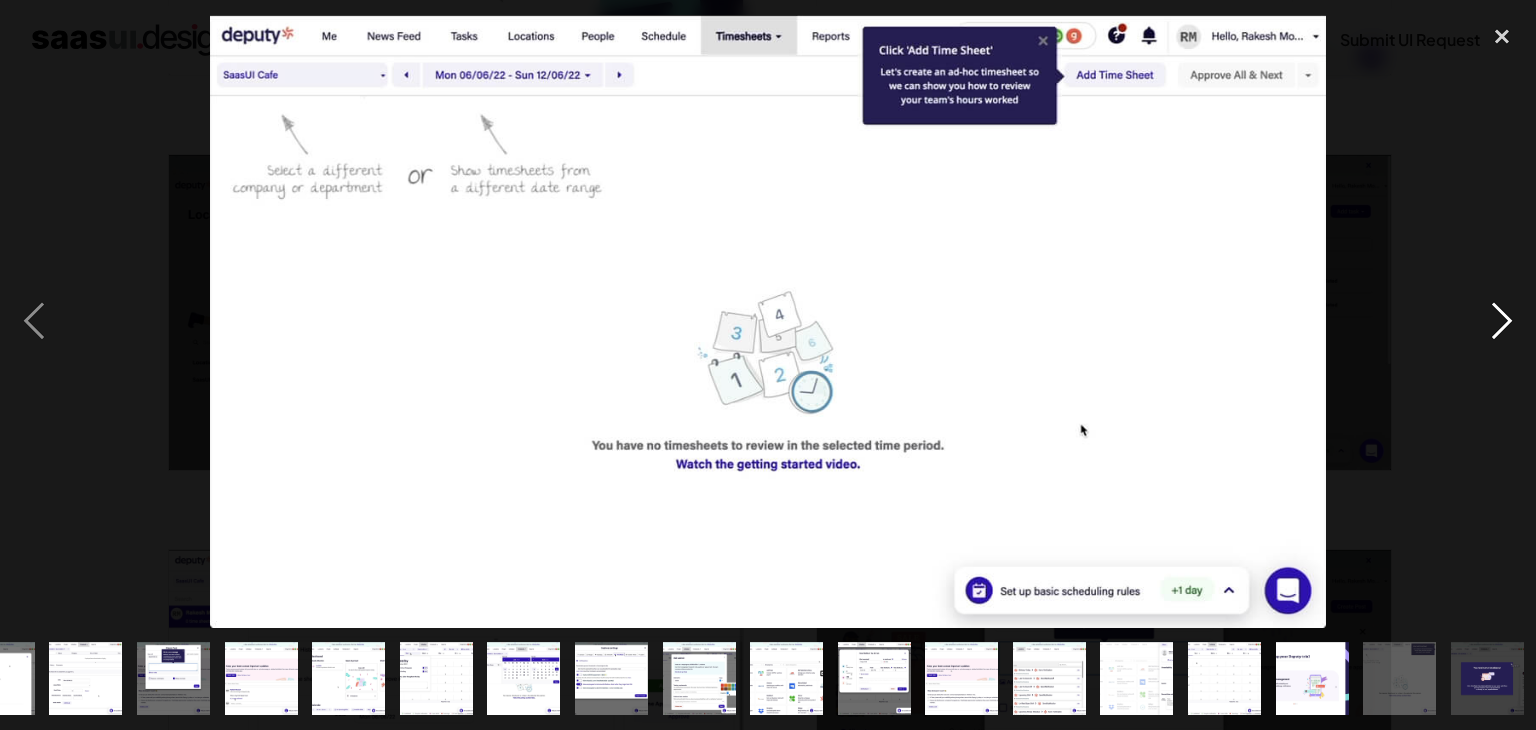 click at bounding box center [1502, 321] 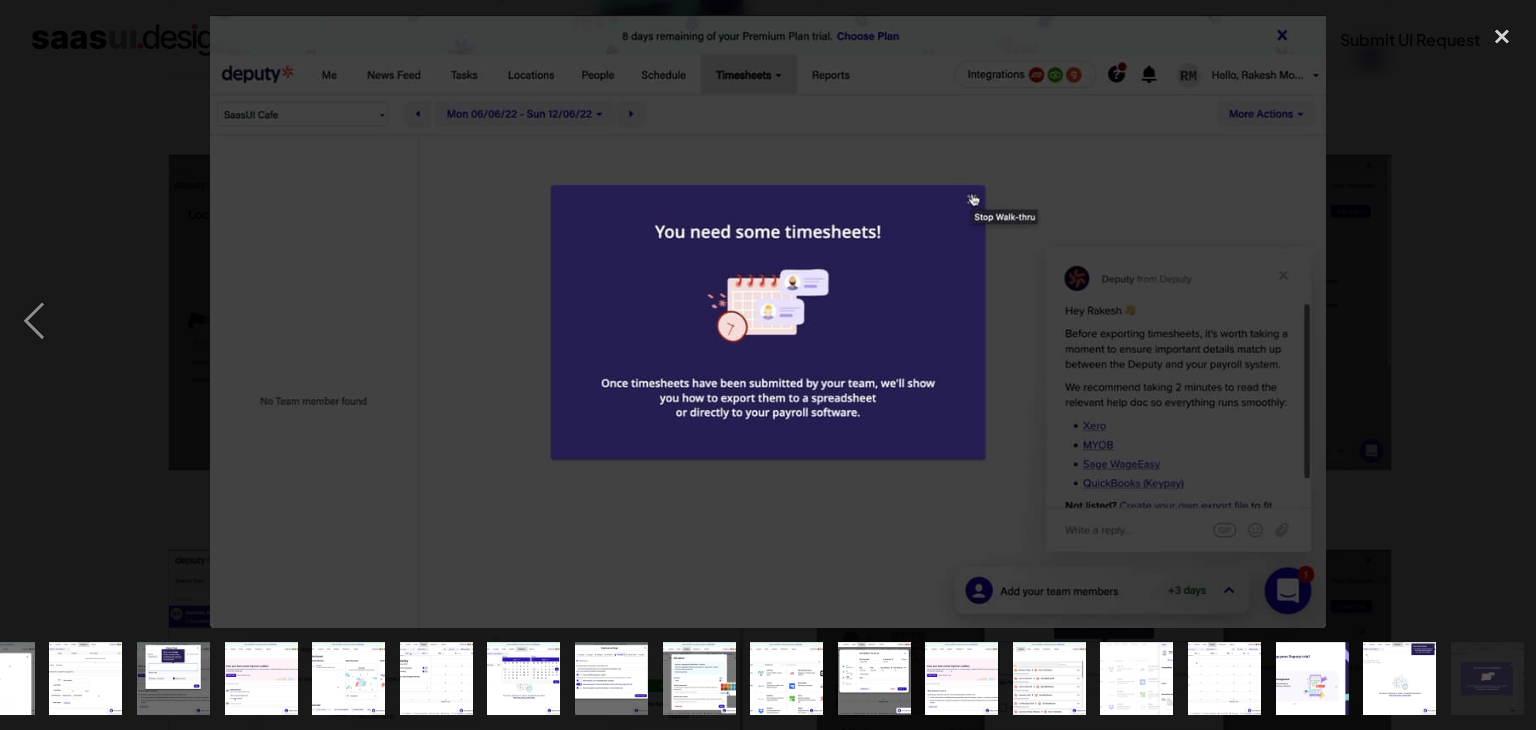 click at bounding box center (1502, 321) 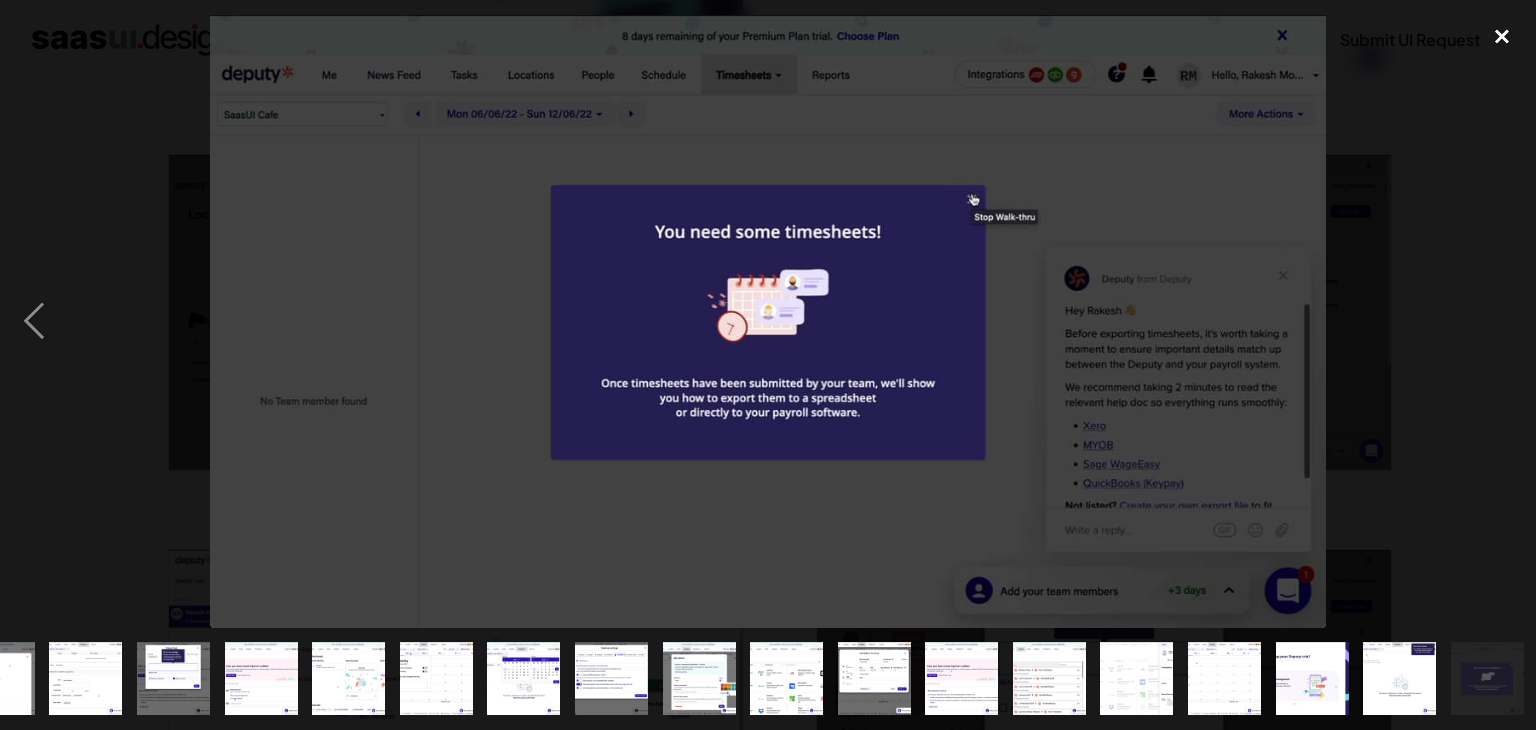click at bounding box center (1502, 37) 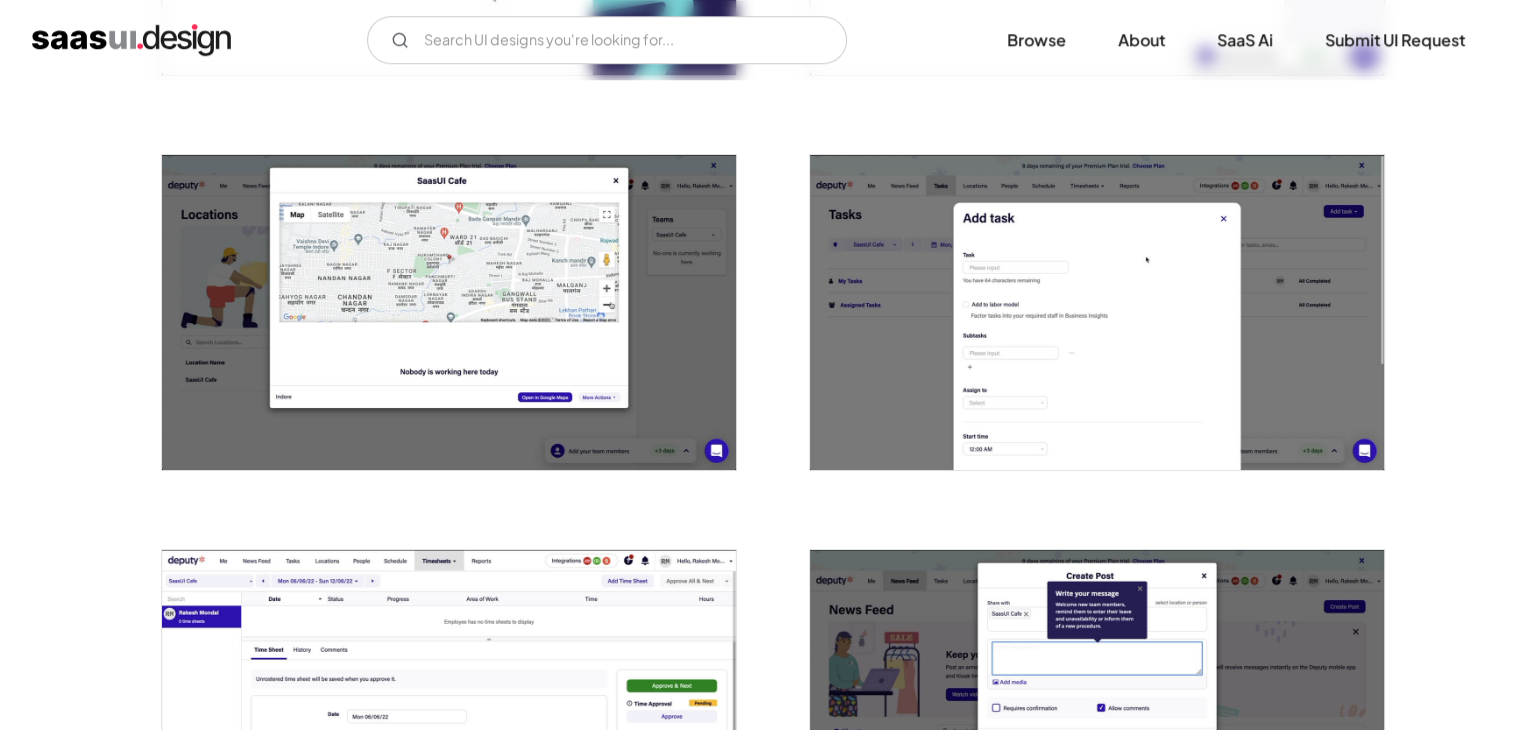 scroll, scrollTop: 1501, scrollLeft: 0, axis: vertical 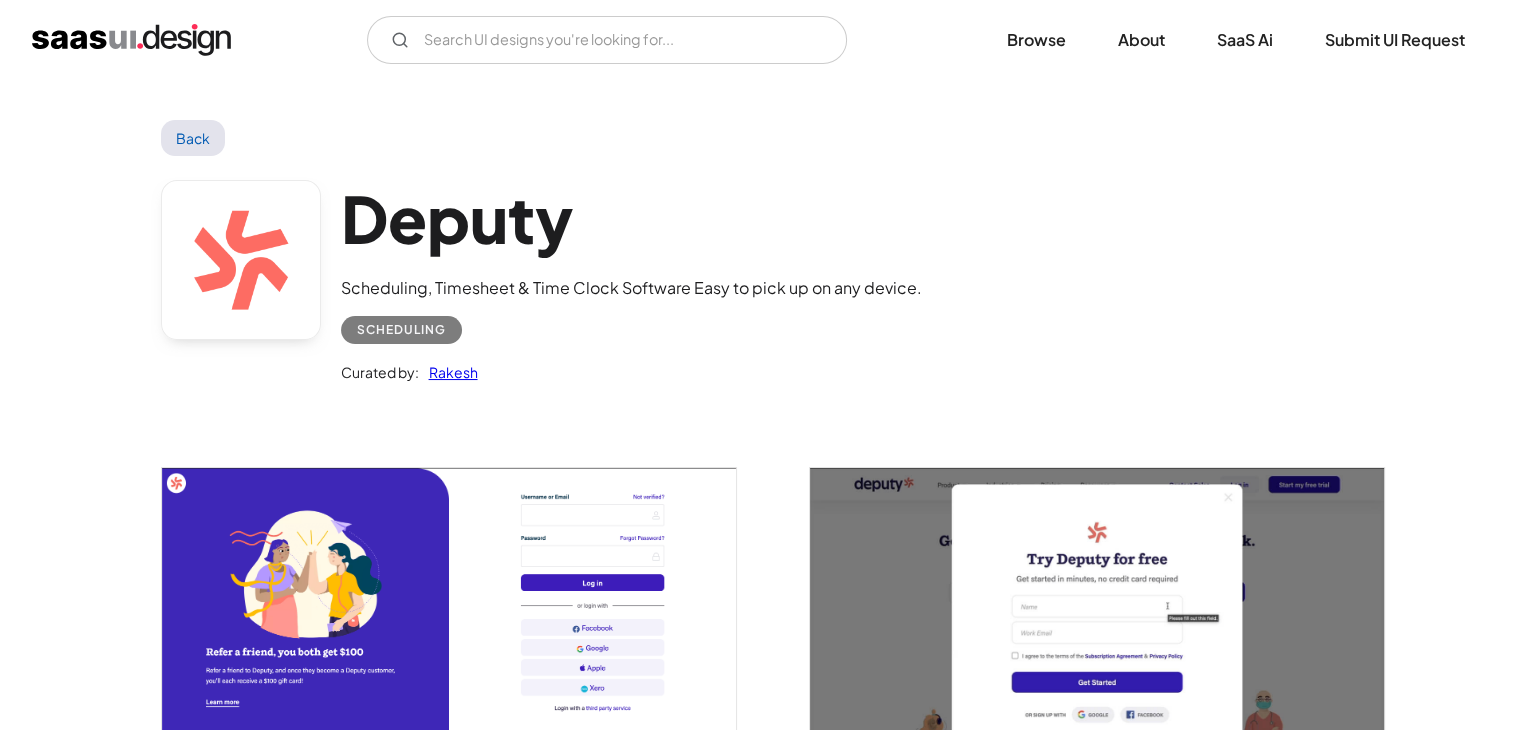 click on "Back" at bounding box center (193, 138) 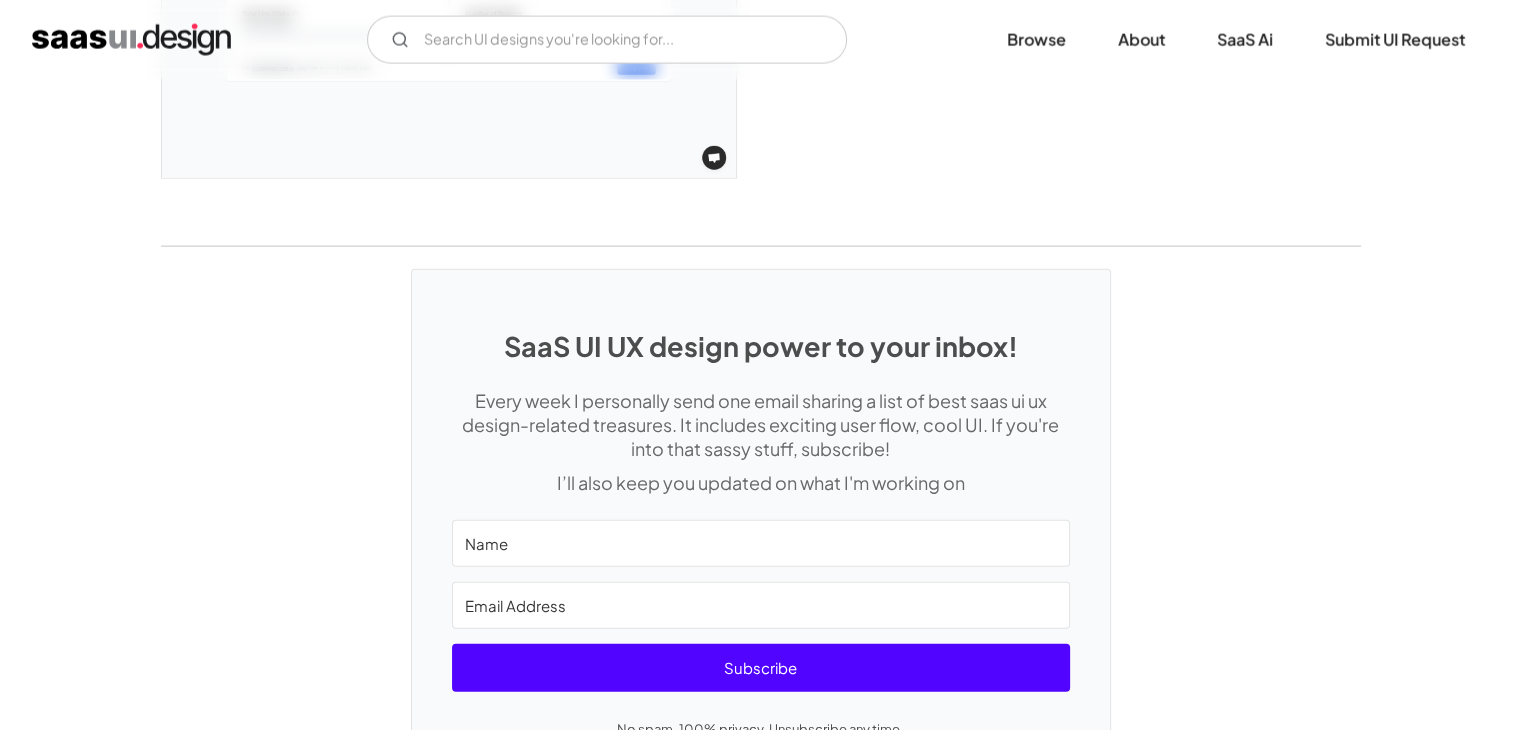 scroll, scrollTop: 4770, scrollLeft: 0, axis: vertical 